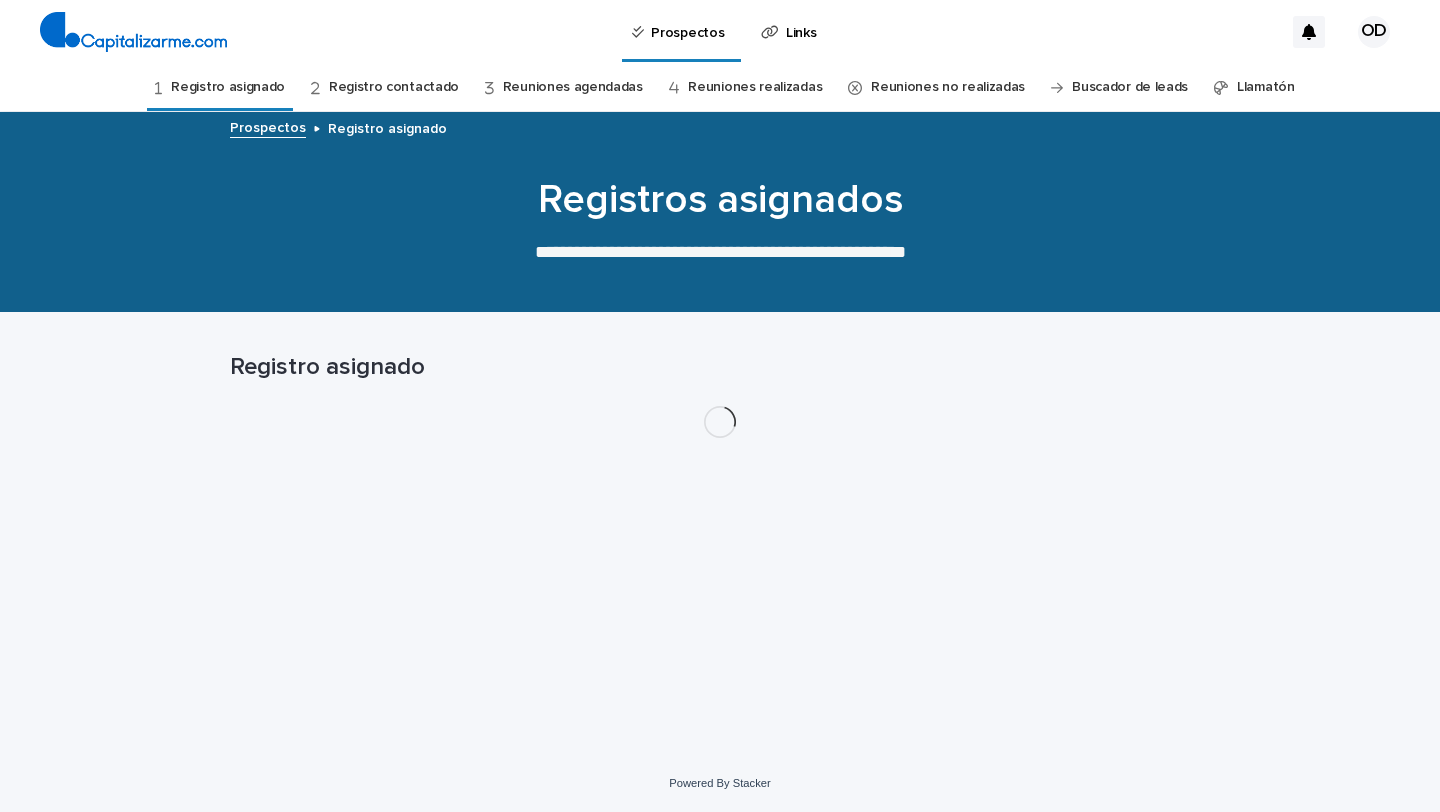 scroll, scrollTop: 0, scrollLeft: 0, axis: both 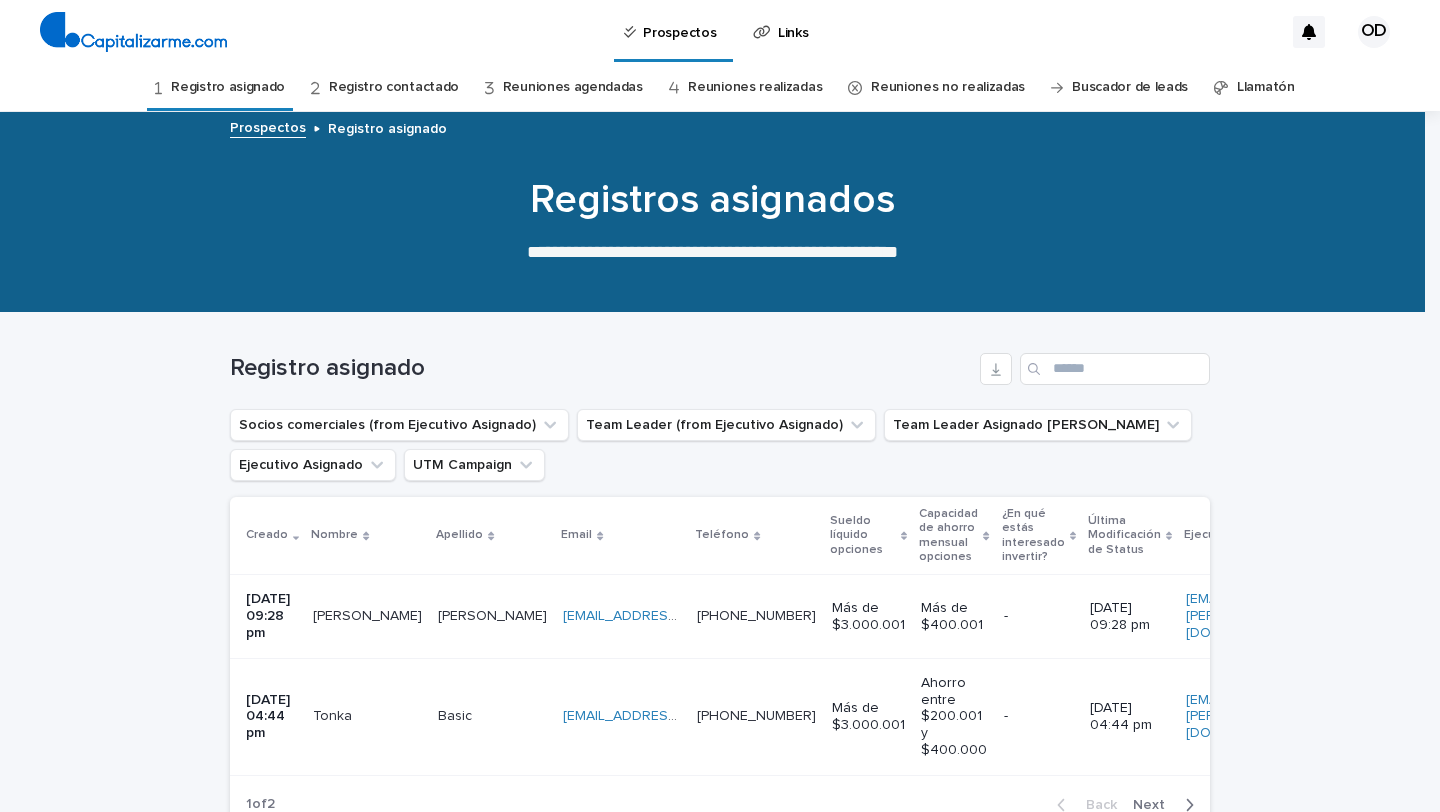 click on "Llamatón" at bounding box center (1266, 87) 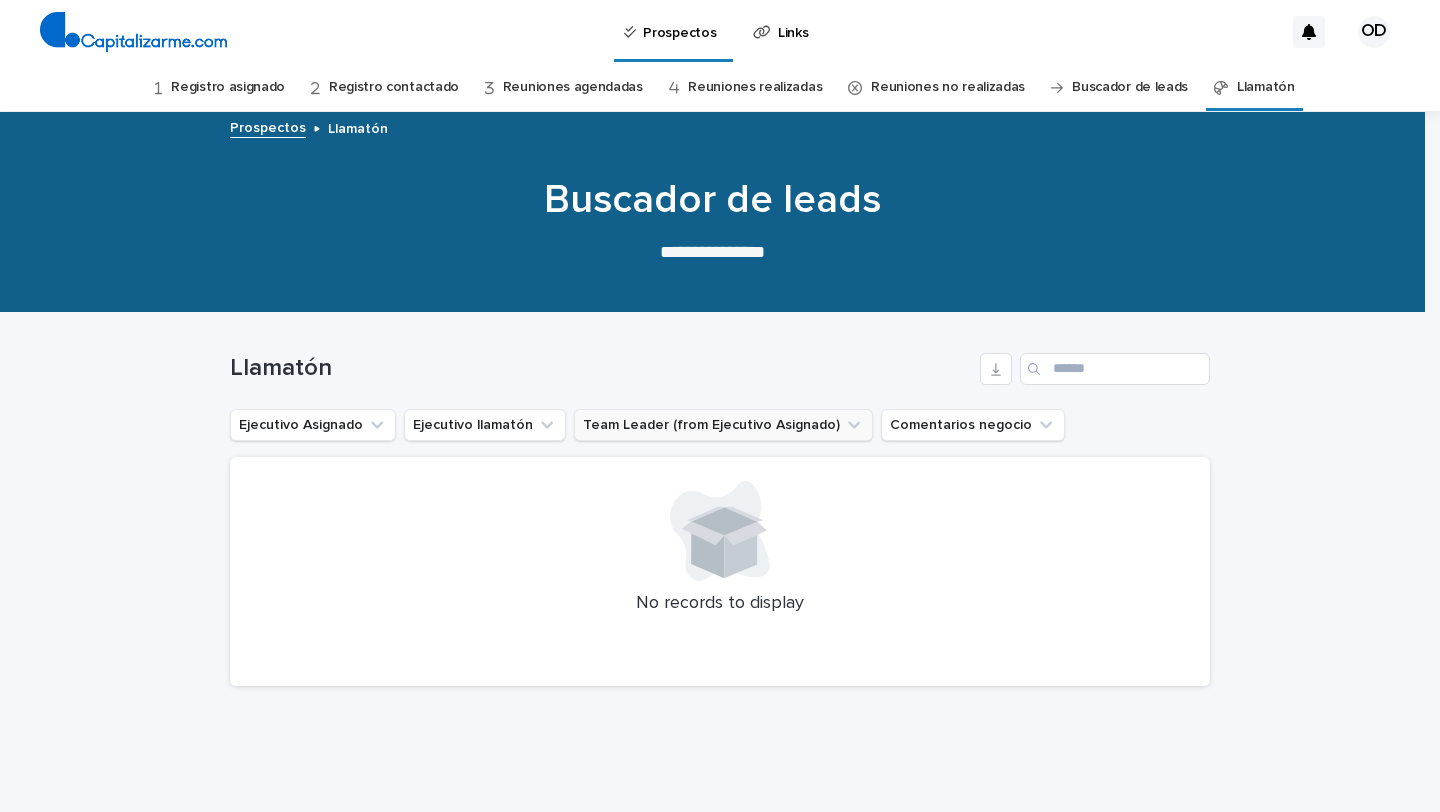 click on "Team Leader (from Ejecutivo Asignado)" at bounding box center (723, 425) 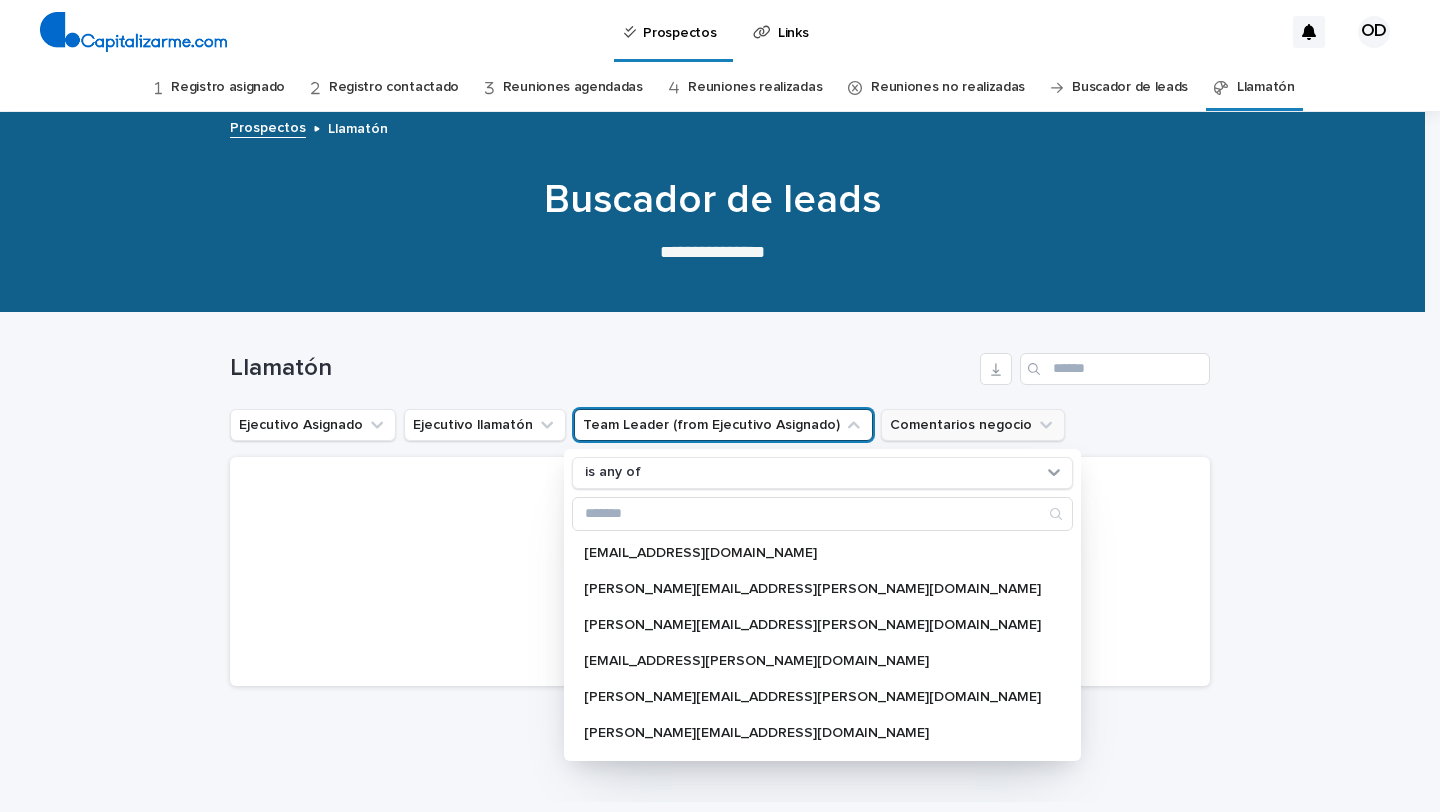 click on "Comentarios negocio" at bounding box center [973, 425] 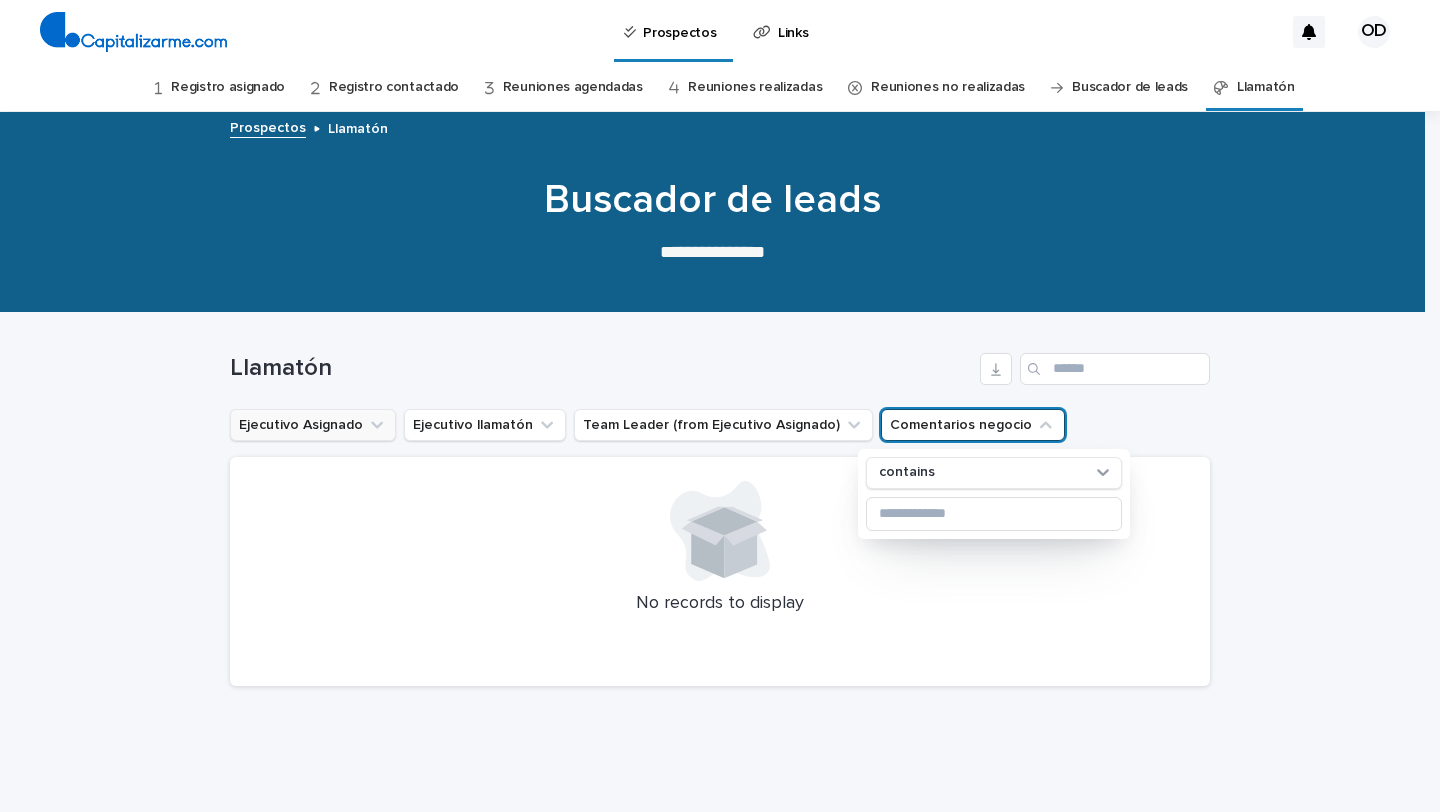 click on "Ejecutivo Asignado" at bounding box center (313, 425) 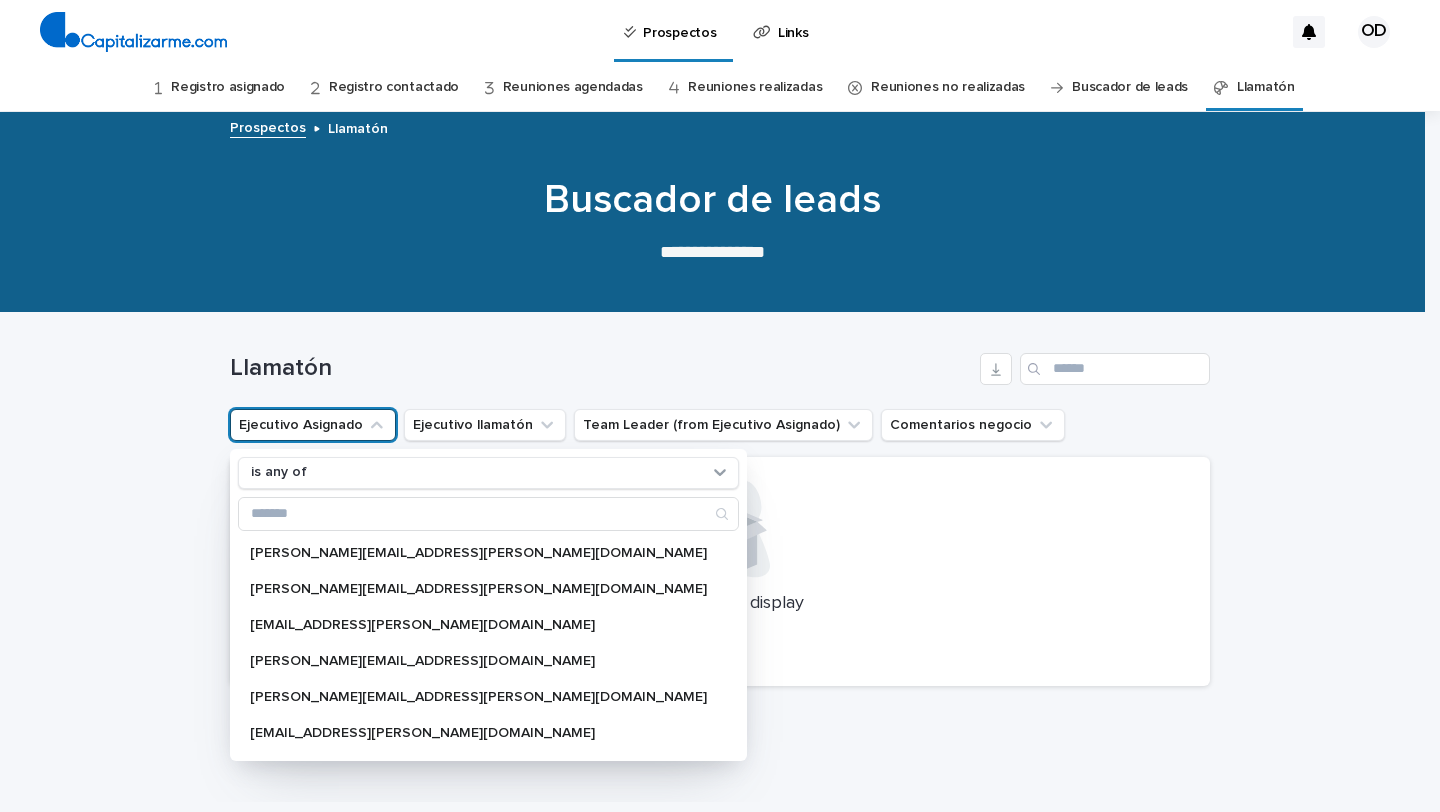 click on "Llamatón" at bounding box center [601, 368] 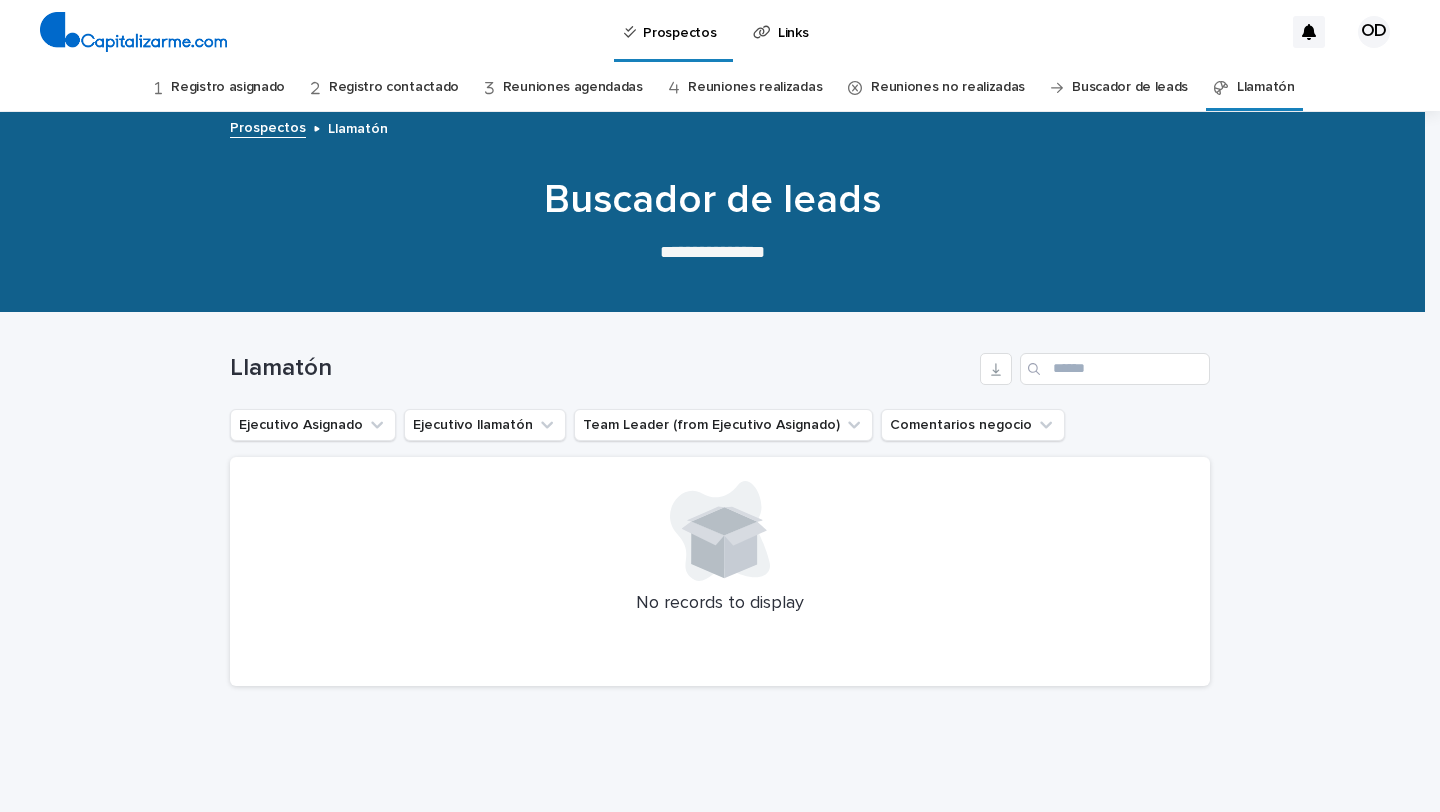 click on "Registro asignado" at bounding box center [228, 87] 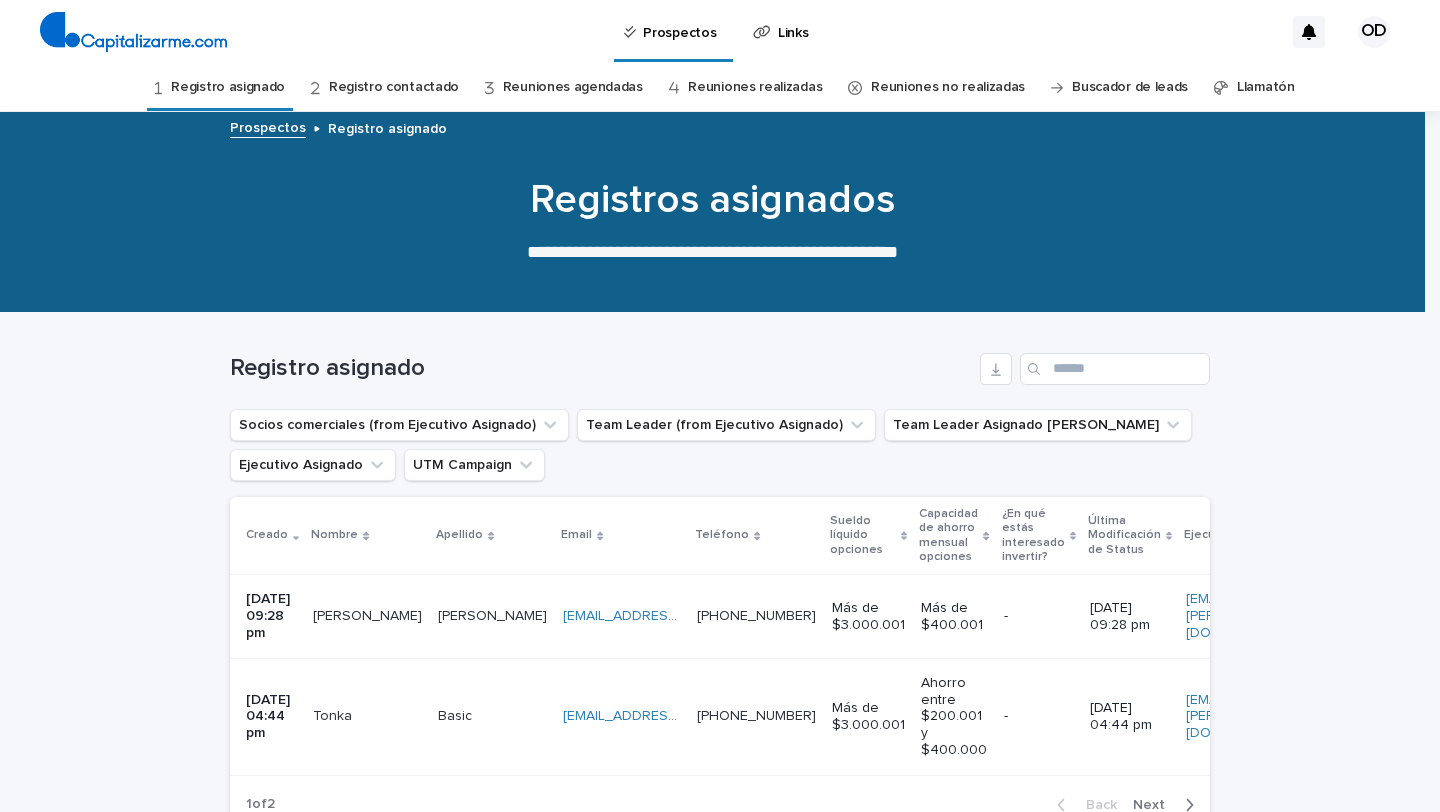 click on "Registro asignado" at bounding box center [228, 87] 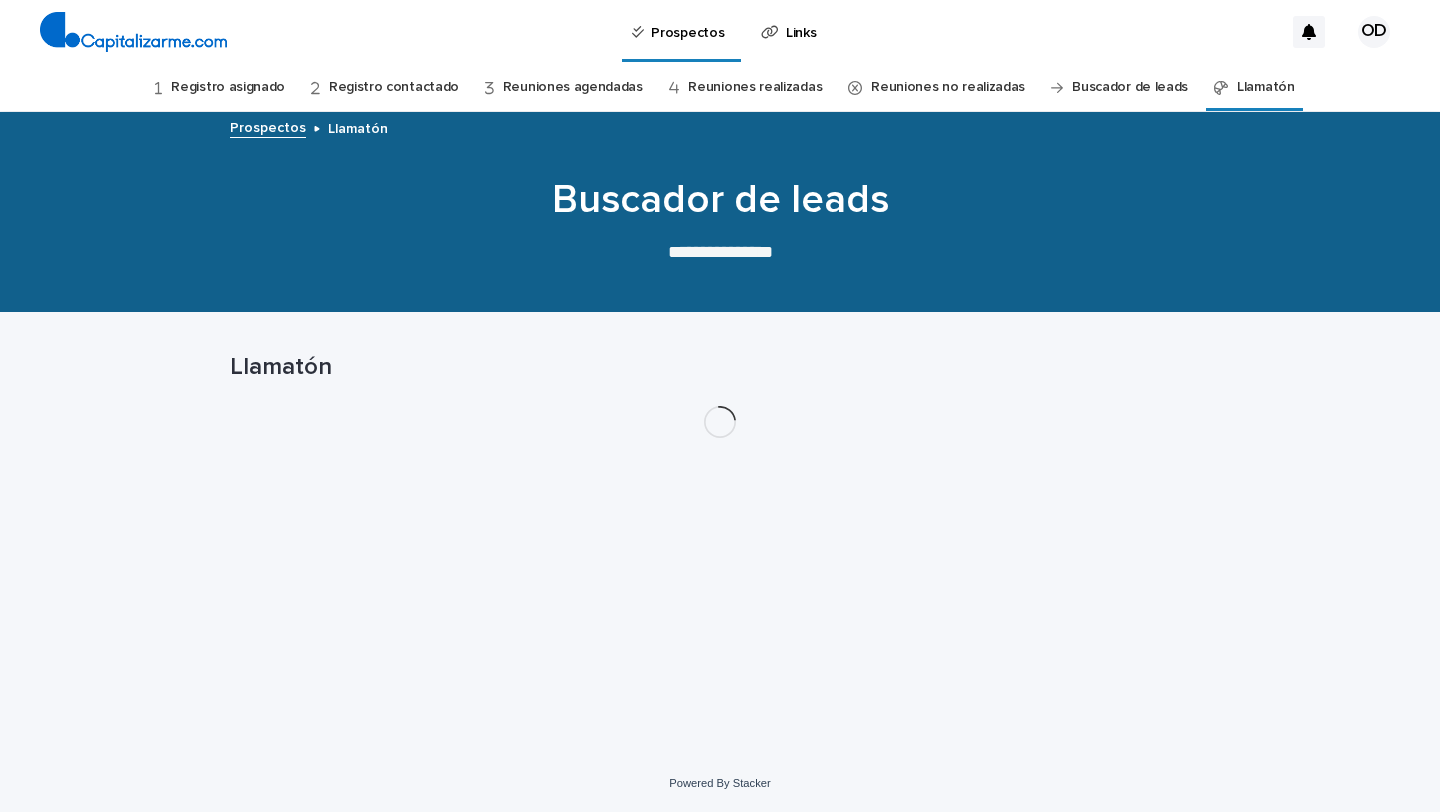 scroll, scrollTop: 0, scrollLeft: 0, axis: both 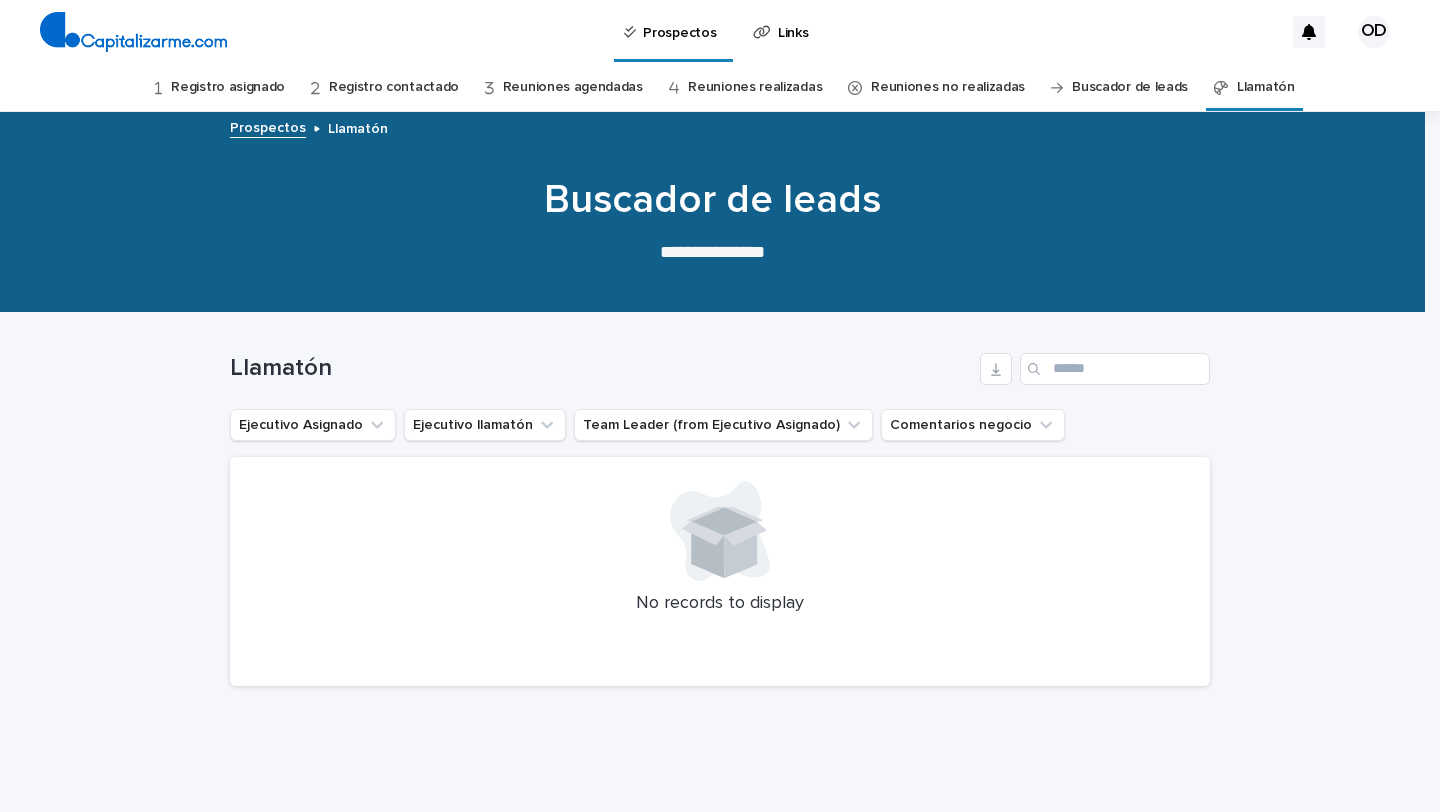 click on "Registro asignado" at bounding box center [228, 87] 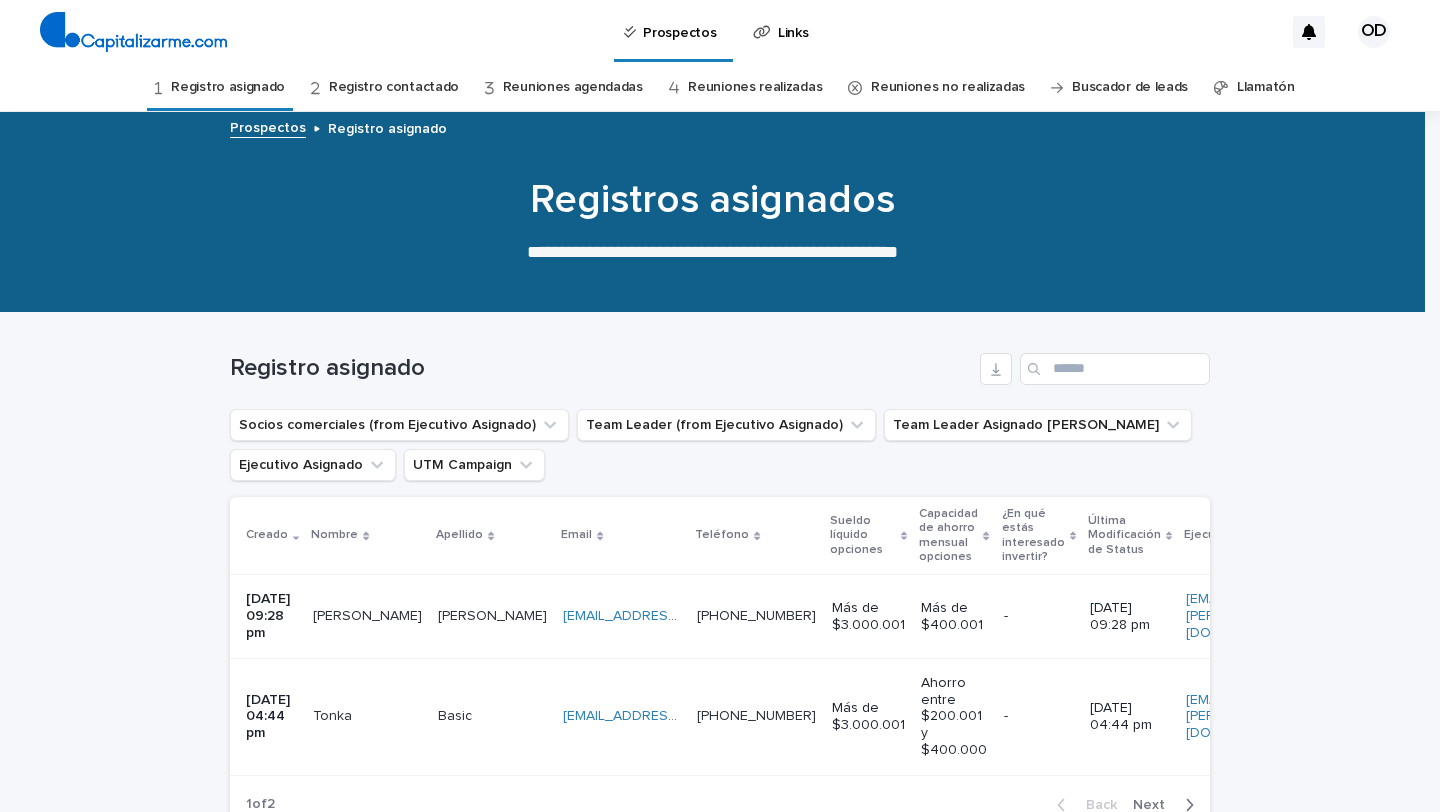 click on "Llamatón" at bounding box center (1266, 87) 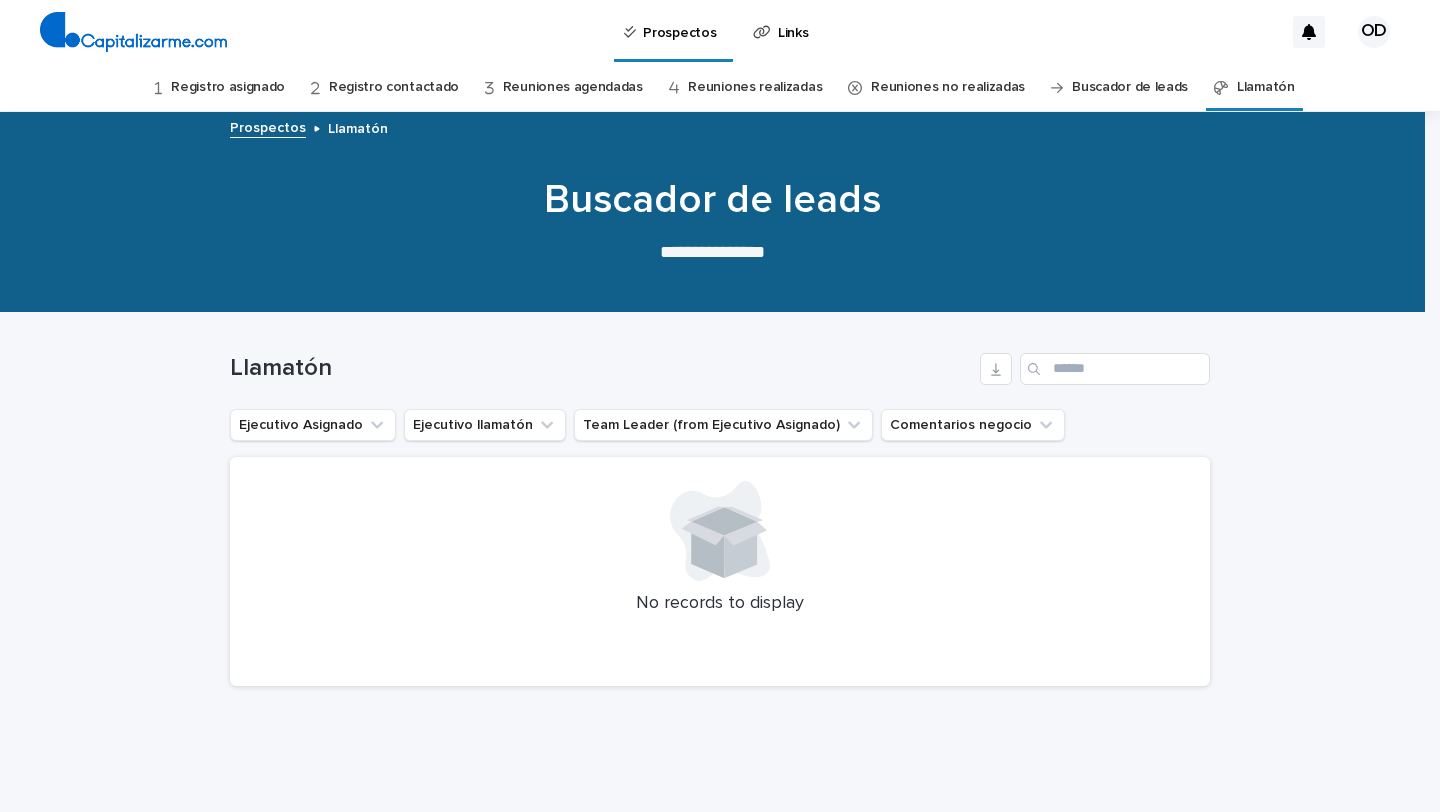 click on "Llamatón" at bounding box center [358, 127] 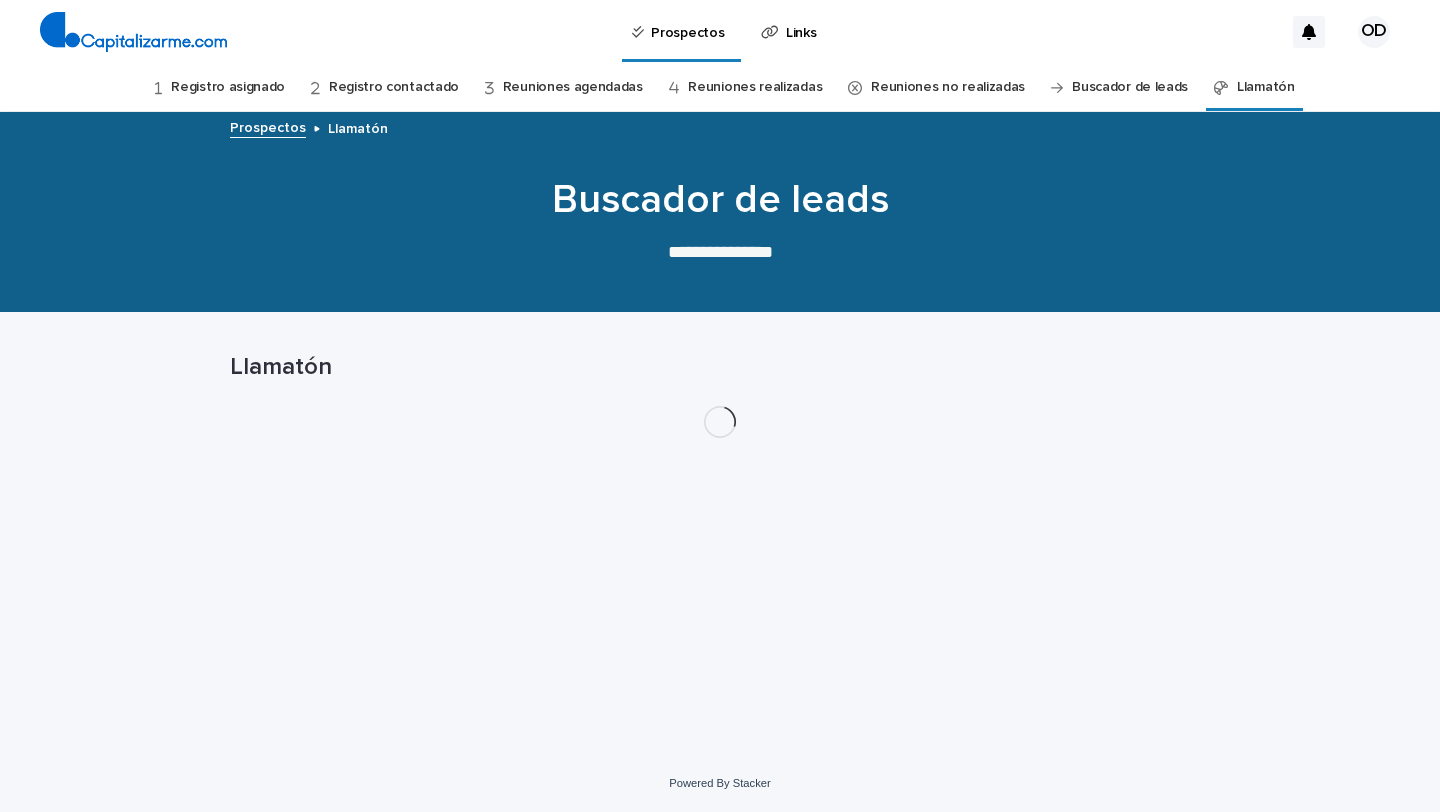 scroll, scrollTop: 0, scrollLeft: 0, axis: both 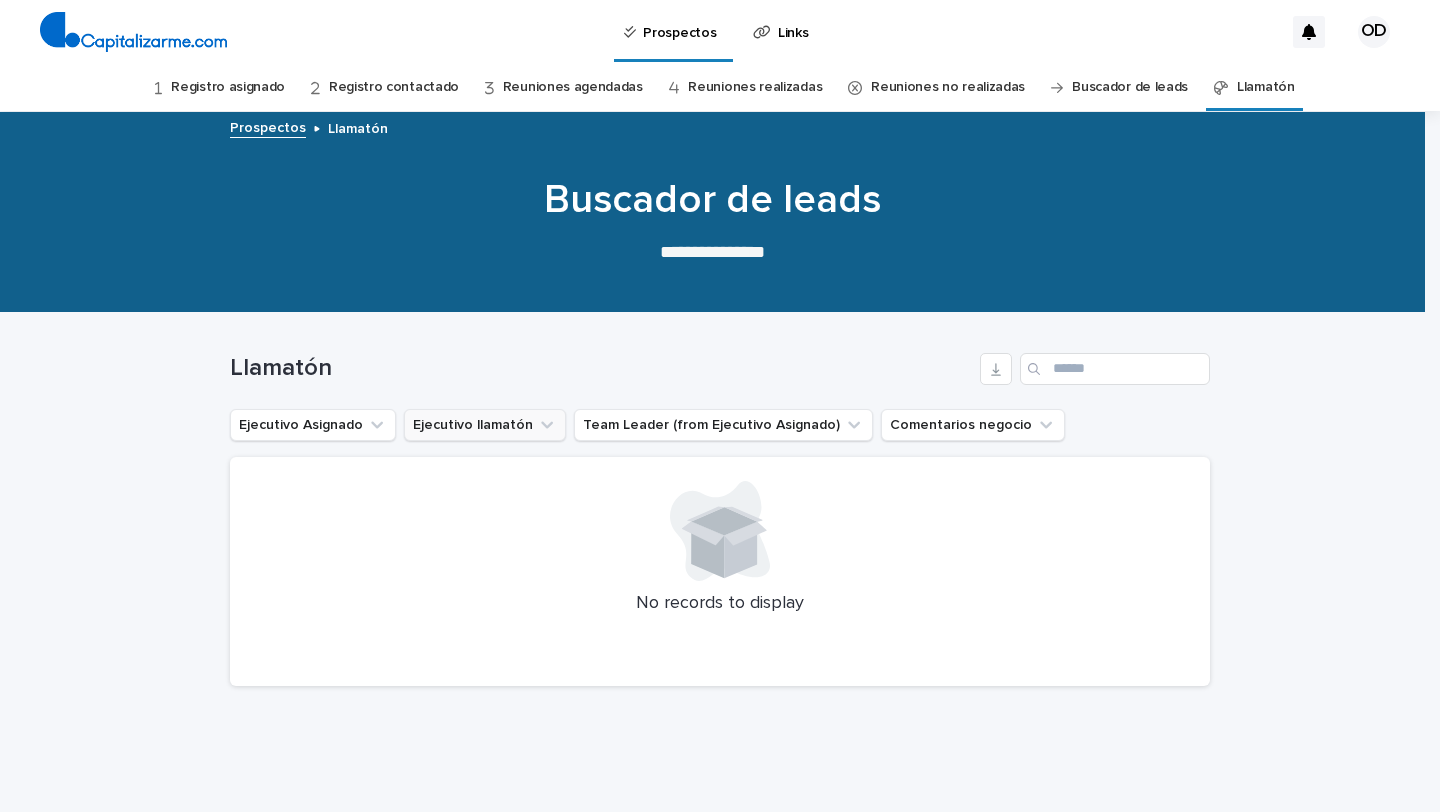 click on "Ejecutivo llamatón" at bounding box center (485, 425) 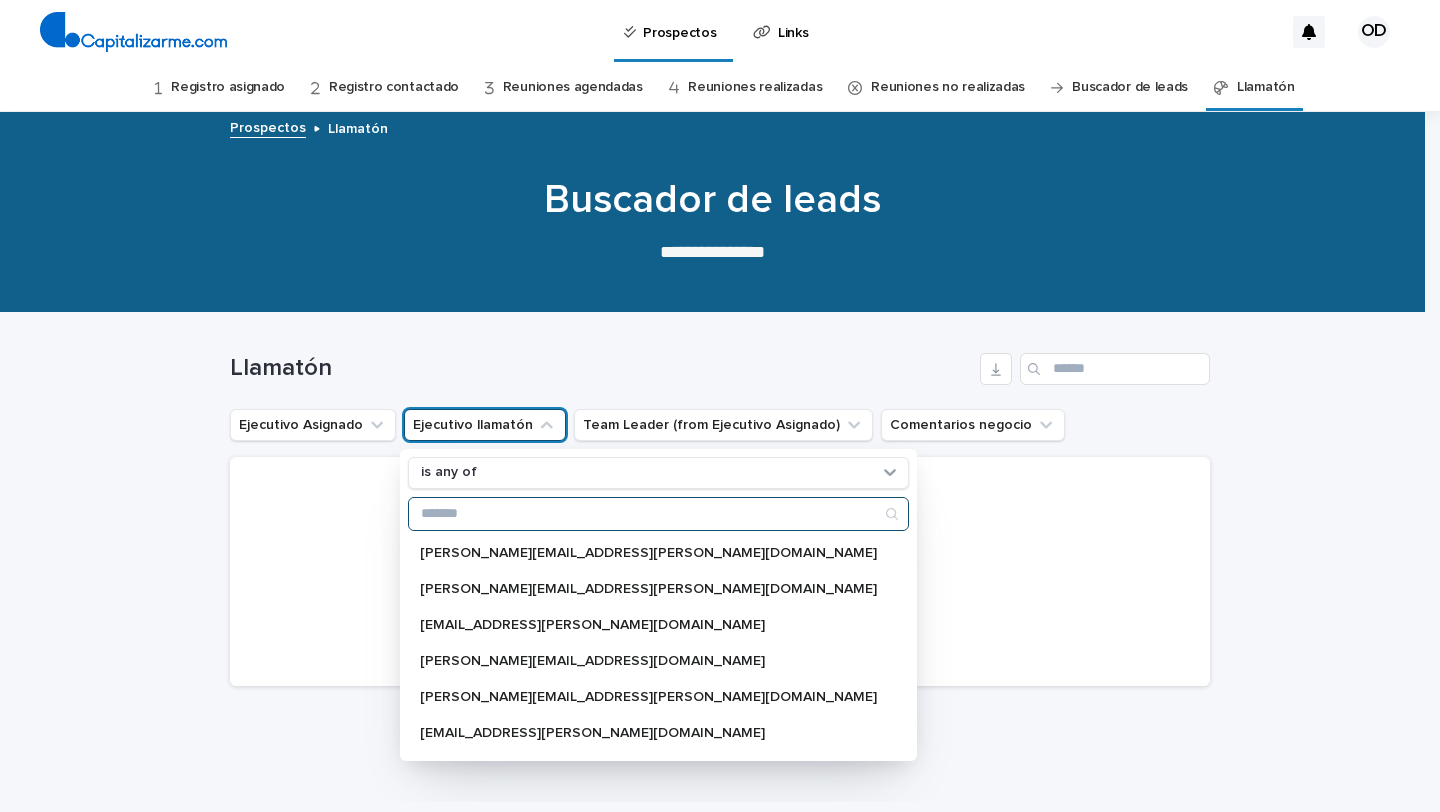 click at bounding box center [658, 514] 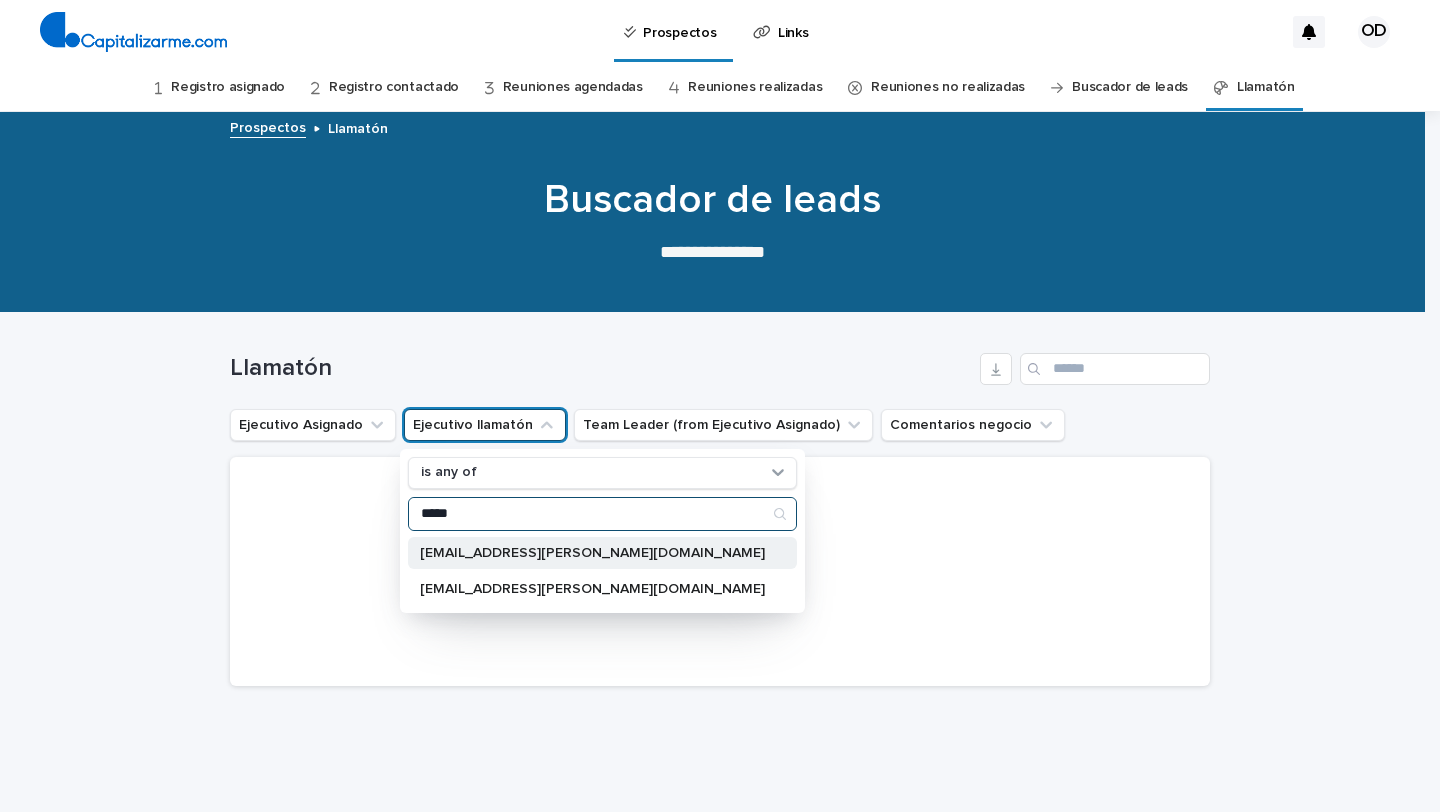 type on "*****" 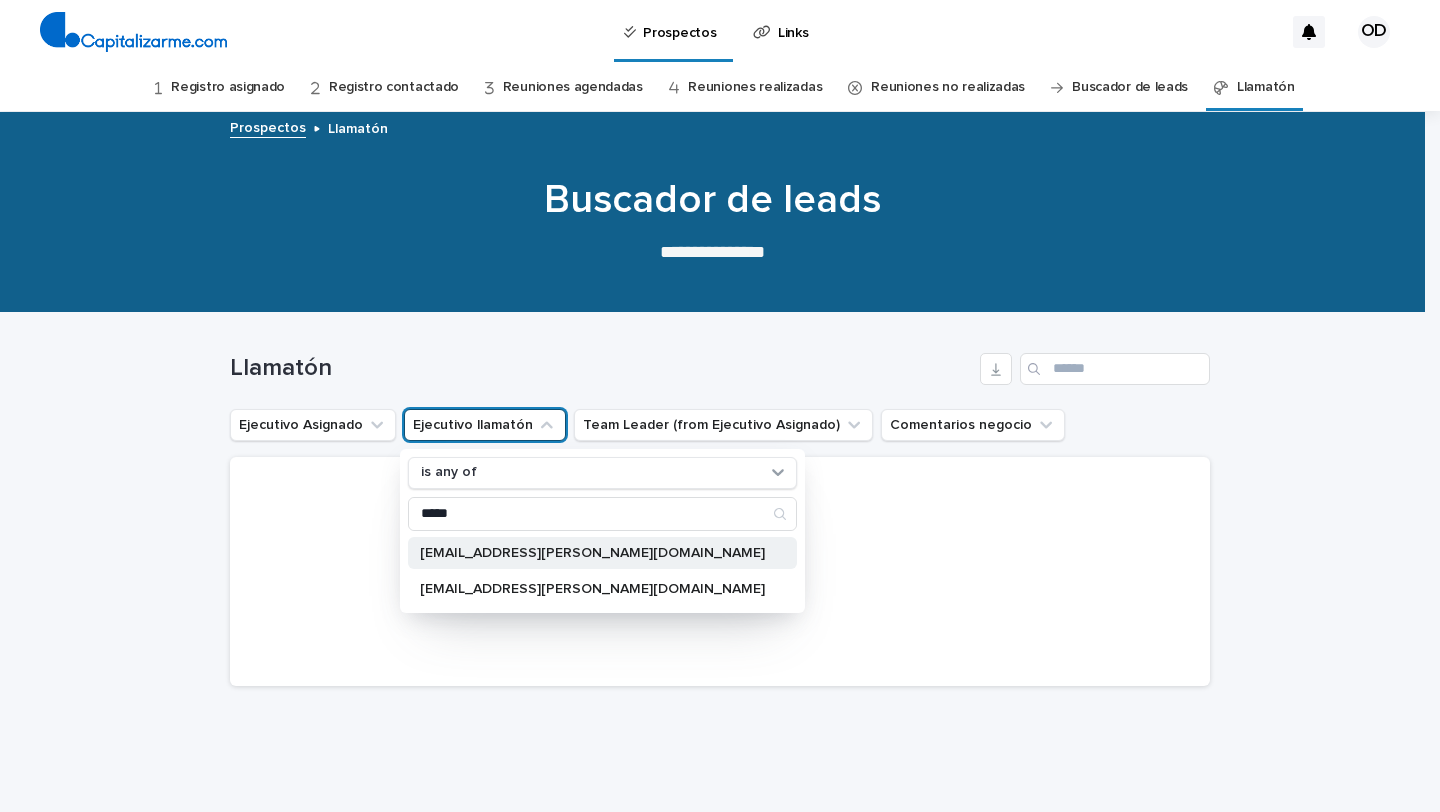 click on "[EMAIL_ADDRESS][PERSON_NAME][DOMAIN_NAME]" at bounding box center [592, 553] 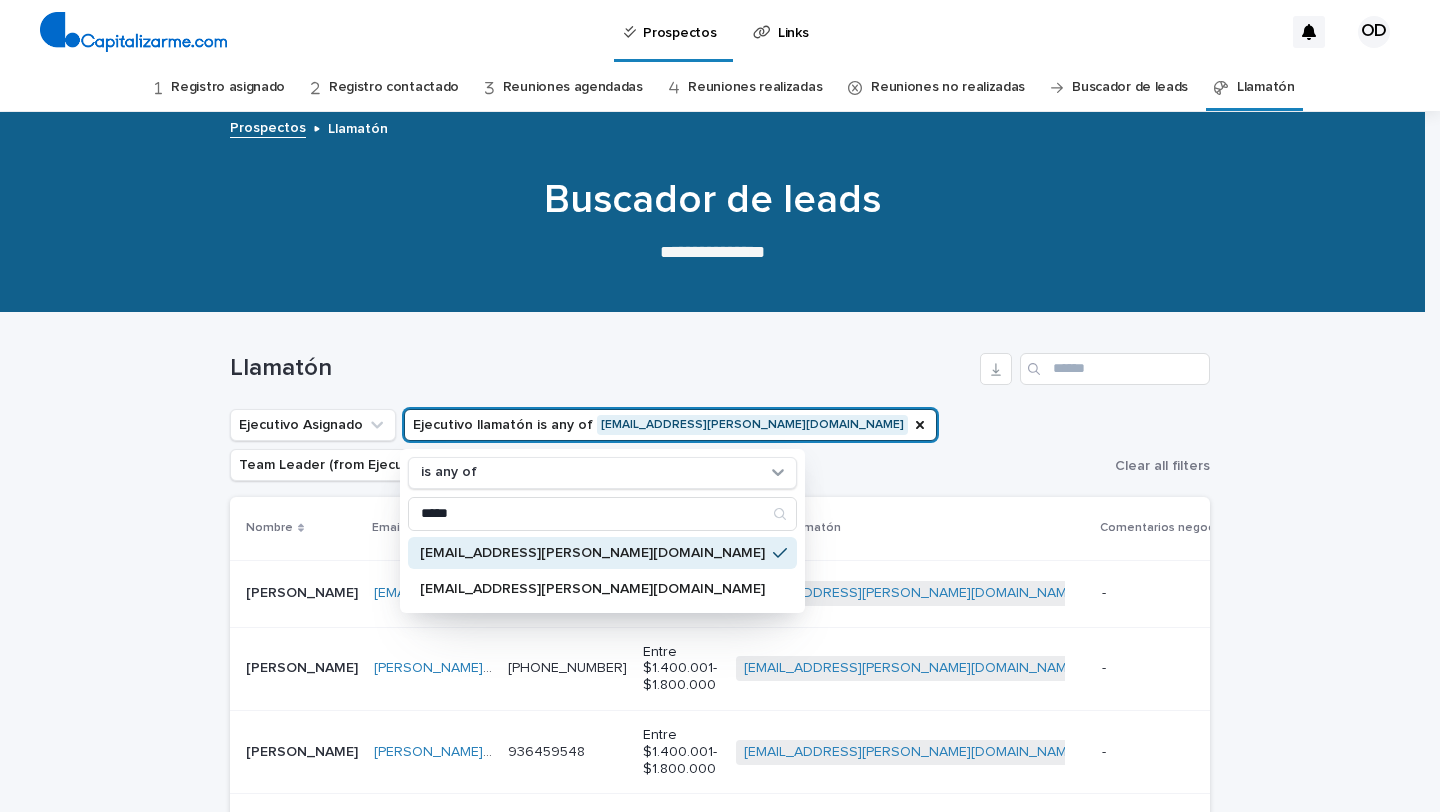 click on "Ejecutivo Asignado Ejecutivo llamatón is any of odry.castro@capitalizarme.com is any of ***** odry.castro@capitalizarme.com odry.castro@gmail.com Team Leader (from Ejecutivo Asignado) Comentarios negocio" at bounding box center [668, 445] 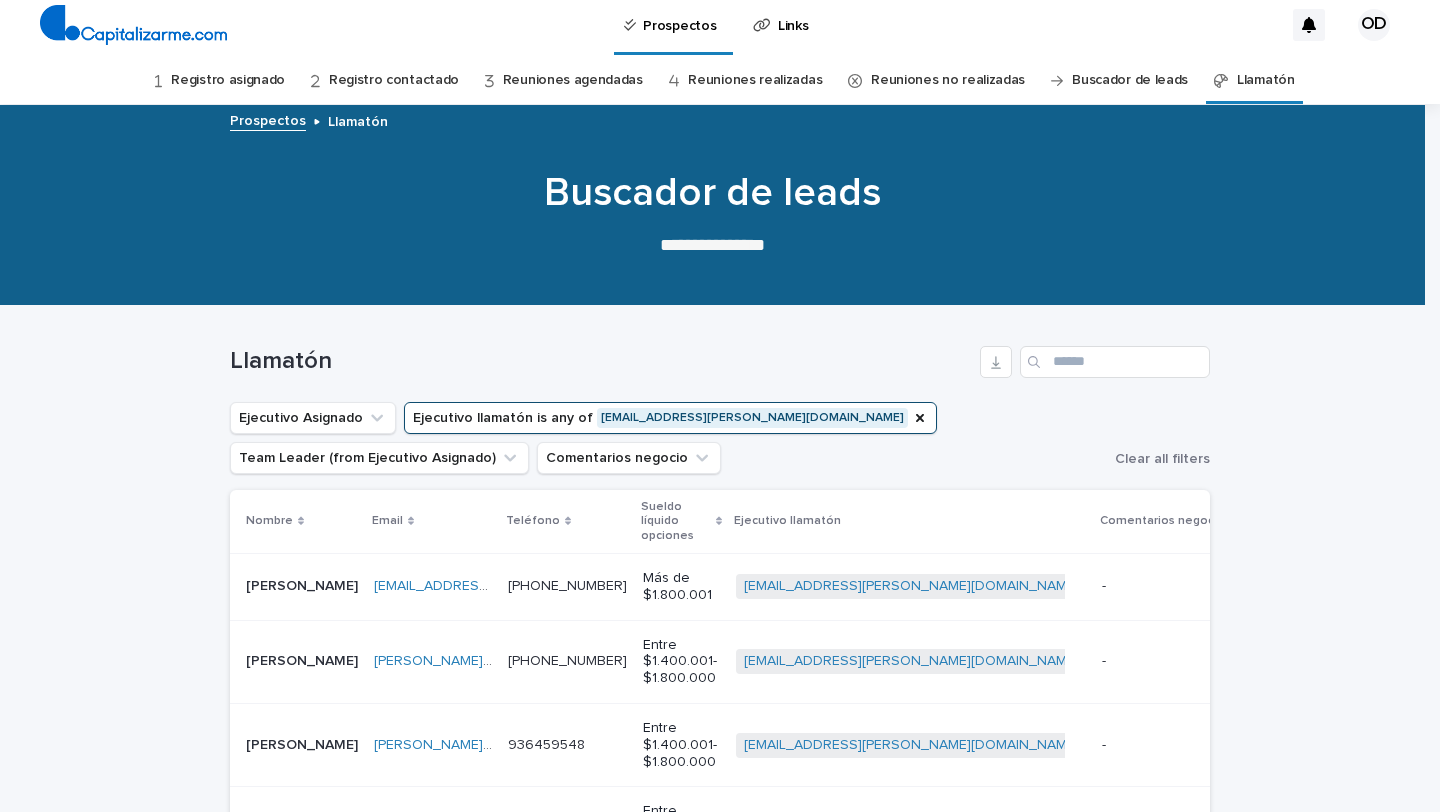 scroll, scrollTop: 0, scrollLeft: 0, axis: both 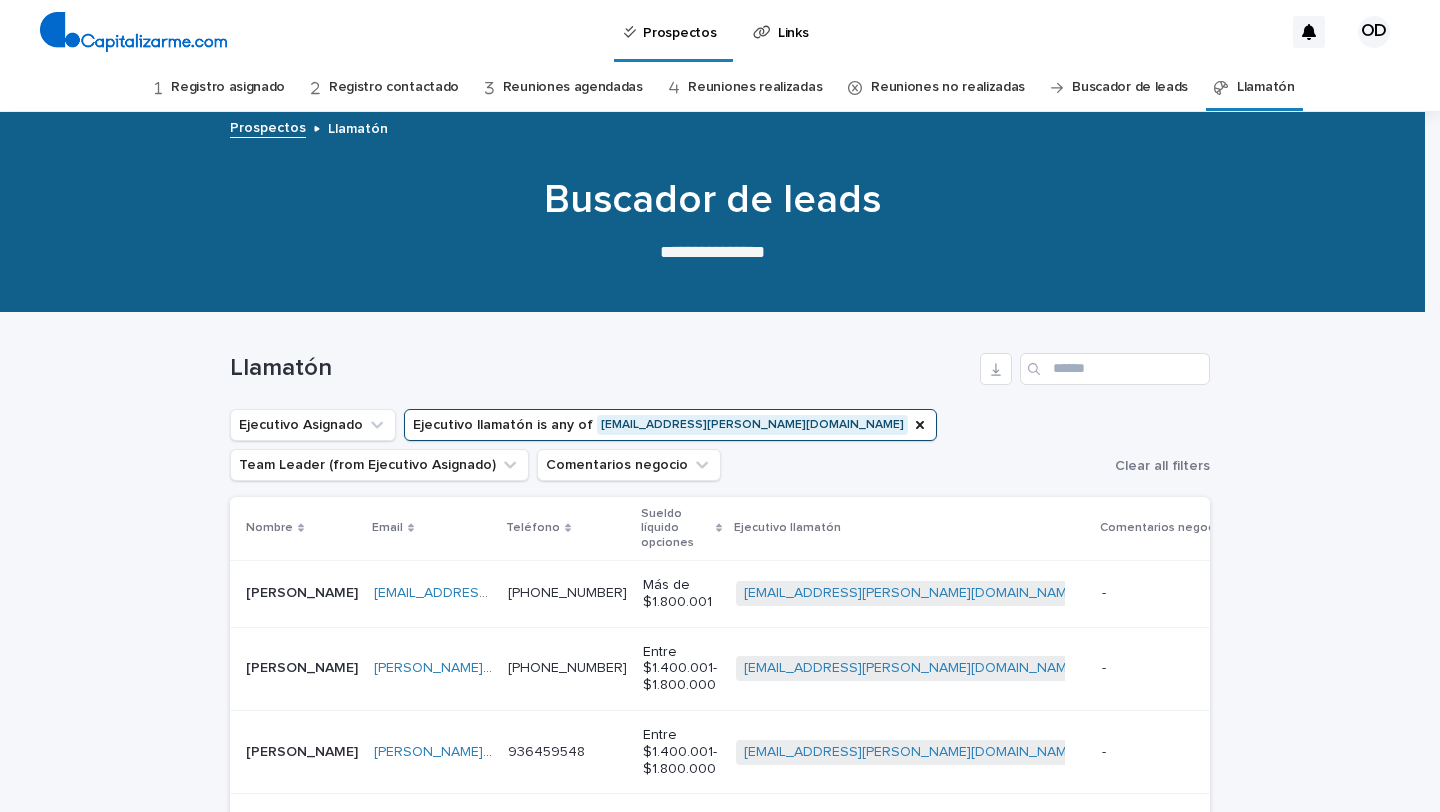 click on "Llamatón" at bounding box center (1266, 87) 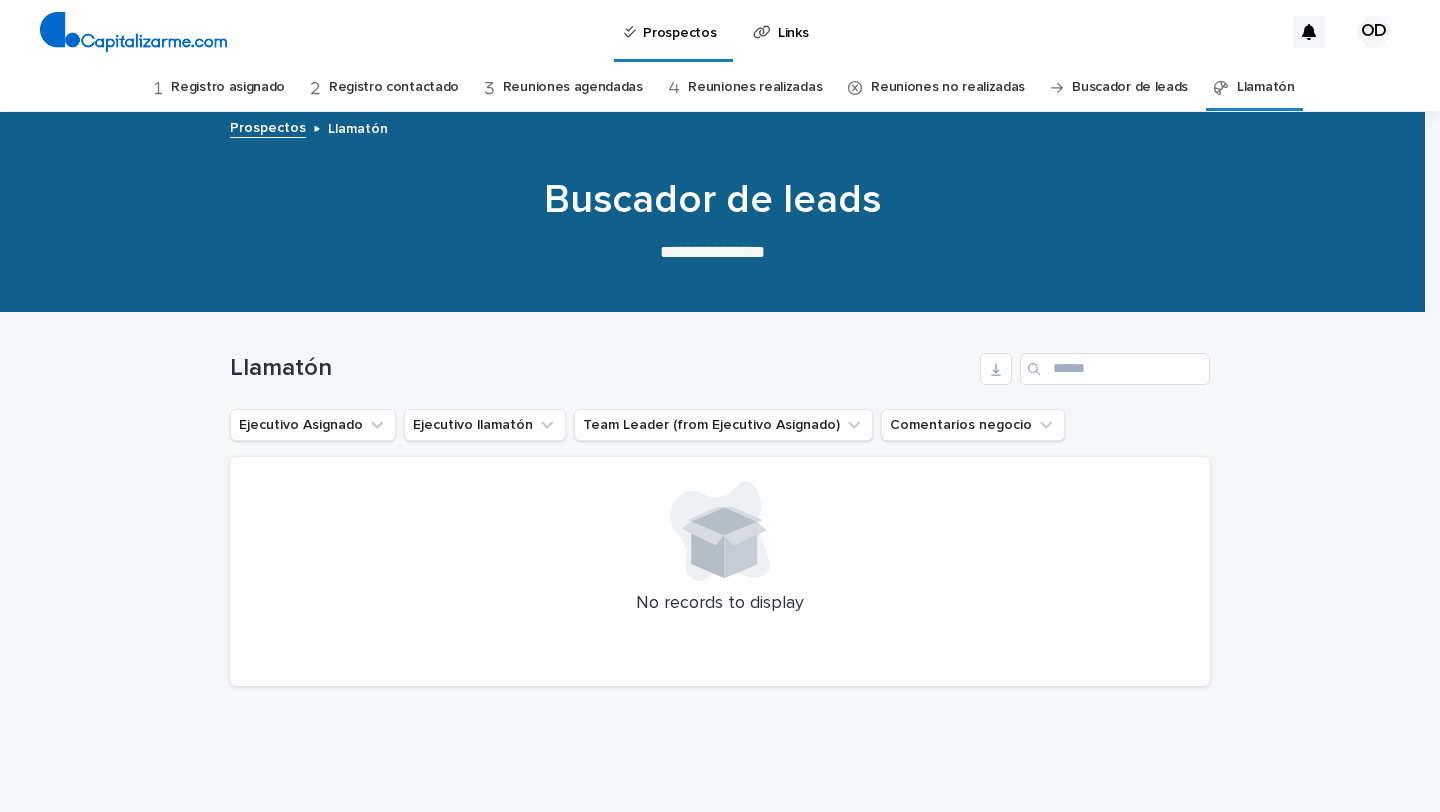 click on "Llamatón" at bounding box center (1266, 87) 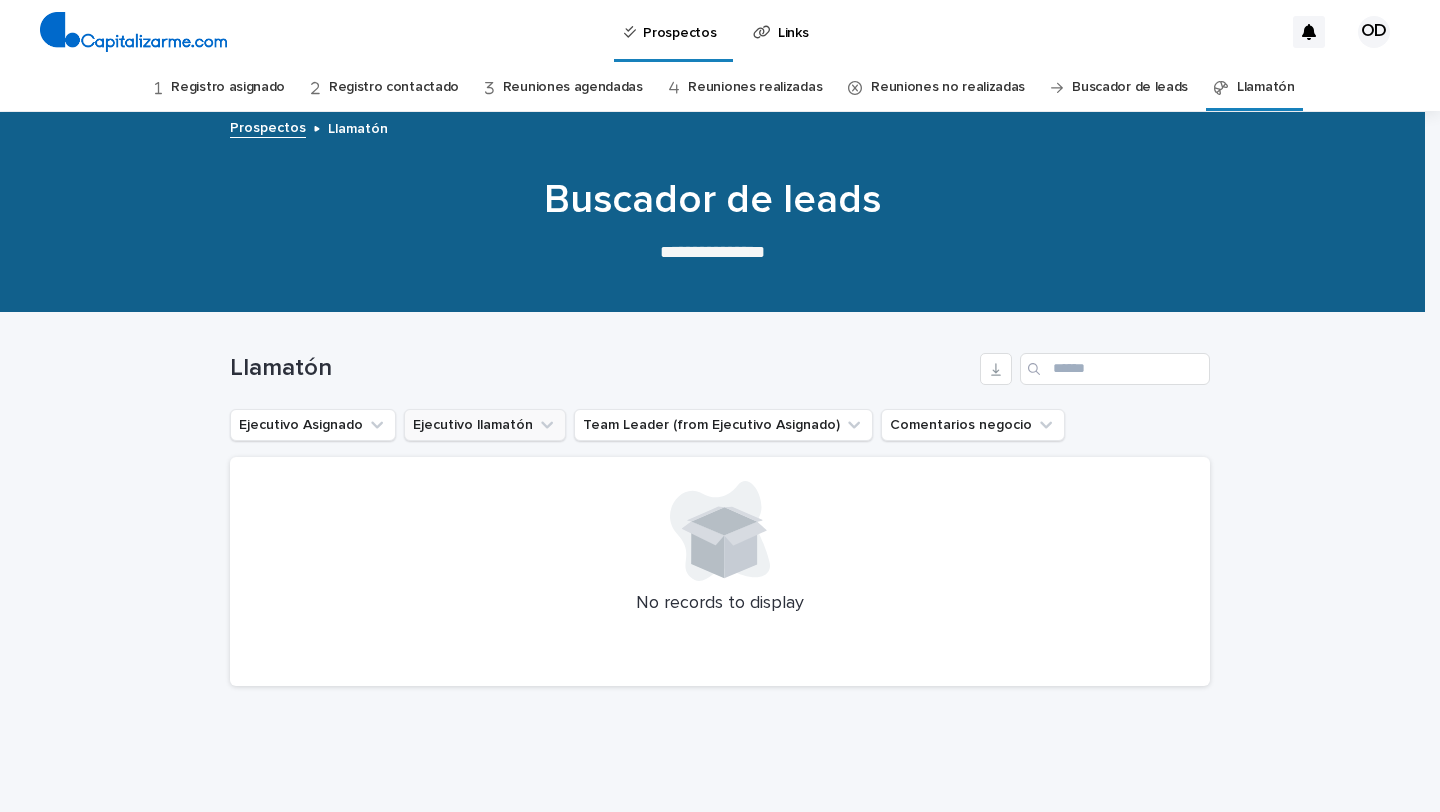 click 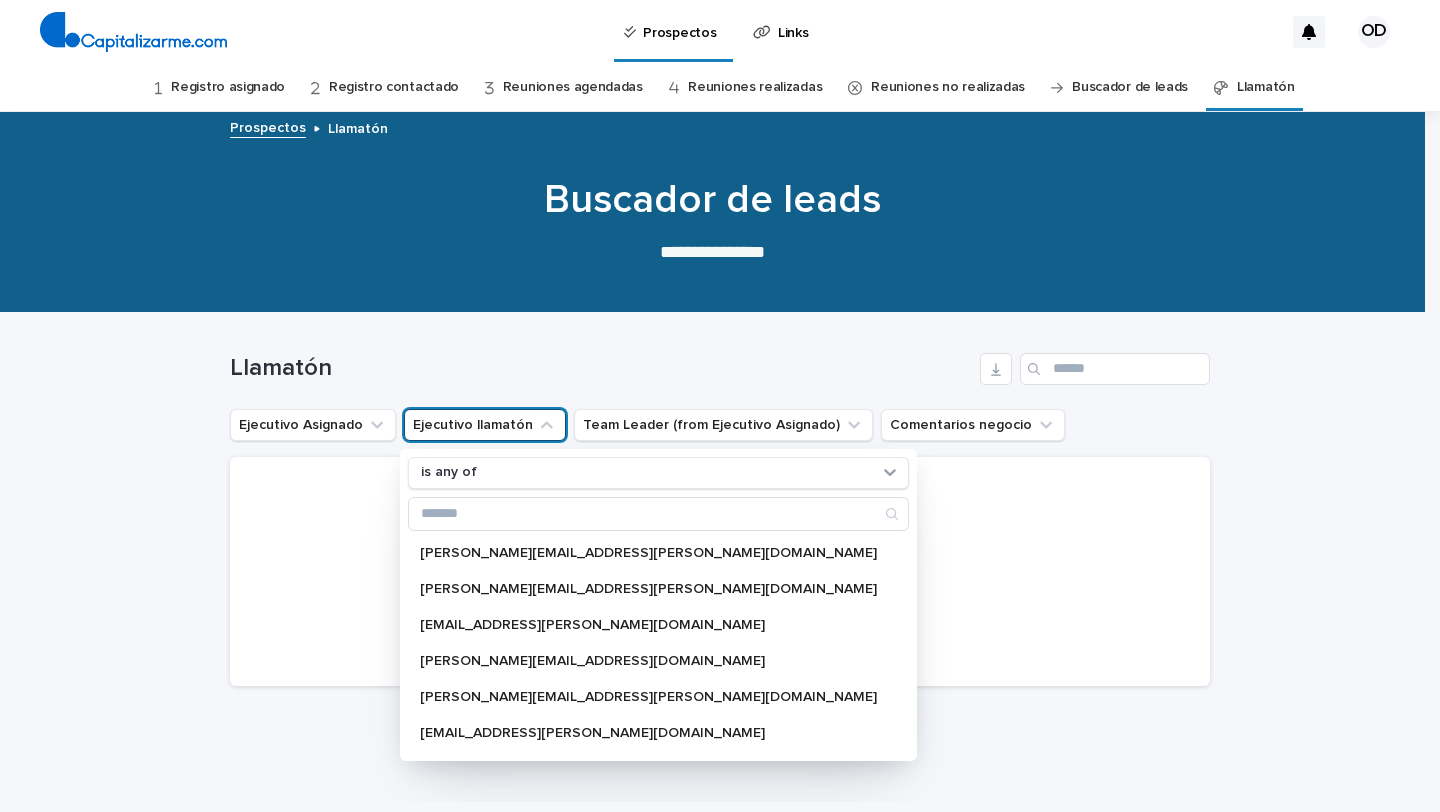 click on "anita.espinoza@capitalizarme.com antonio.bascunan@capitalizarme.com augusta.delcampo@capitalizarme.com benjamin.amigo@capitalizarme.com benjamin.ruiz@capitalizarme.com camila.moreno@capitalizarme.com carmen.jopia@capitalizarme.com casandra.bracamonte@capitalizarme.com claudia.vidal@capitalizarme.com cristina.acuna@capitalizarme.com eduardo.tovar@capitalizarme.com emiliano.gonzalez@capitalizarme.com emyr.oyanedel@capitalizarme.com esteban.gonzalez@capitalizarme.com evelyn.olave@capitalizarme.com felipe.poll@capitalizarme.com felipe.rebolledo@capitalizarme.com francisca.villouta@capitalizarme.com frank.grobier@capitalizarme.com giancarlo.colaprete@capitalizarme.com gisella.dittamo@capitalizarme.com ignacio.costa@capitalizarme.com ignacio.rio@capitalizarme.com italo.vercellino@capitizarme.com ivens.gonzalez@capitalizarme.com jacinta.ossandon@capitalizarme.com javiera.caravia@capitalizarme.com jorge.escobar@capitalizarme.com julia.ordenes@capitalizarme.com klaus.widerstromisea@capitalizarme.com" at bounding box center (658, 625) 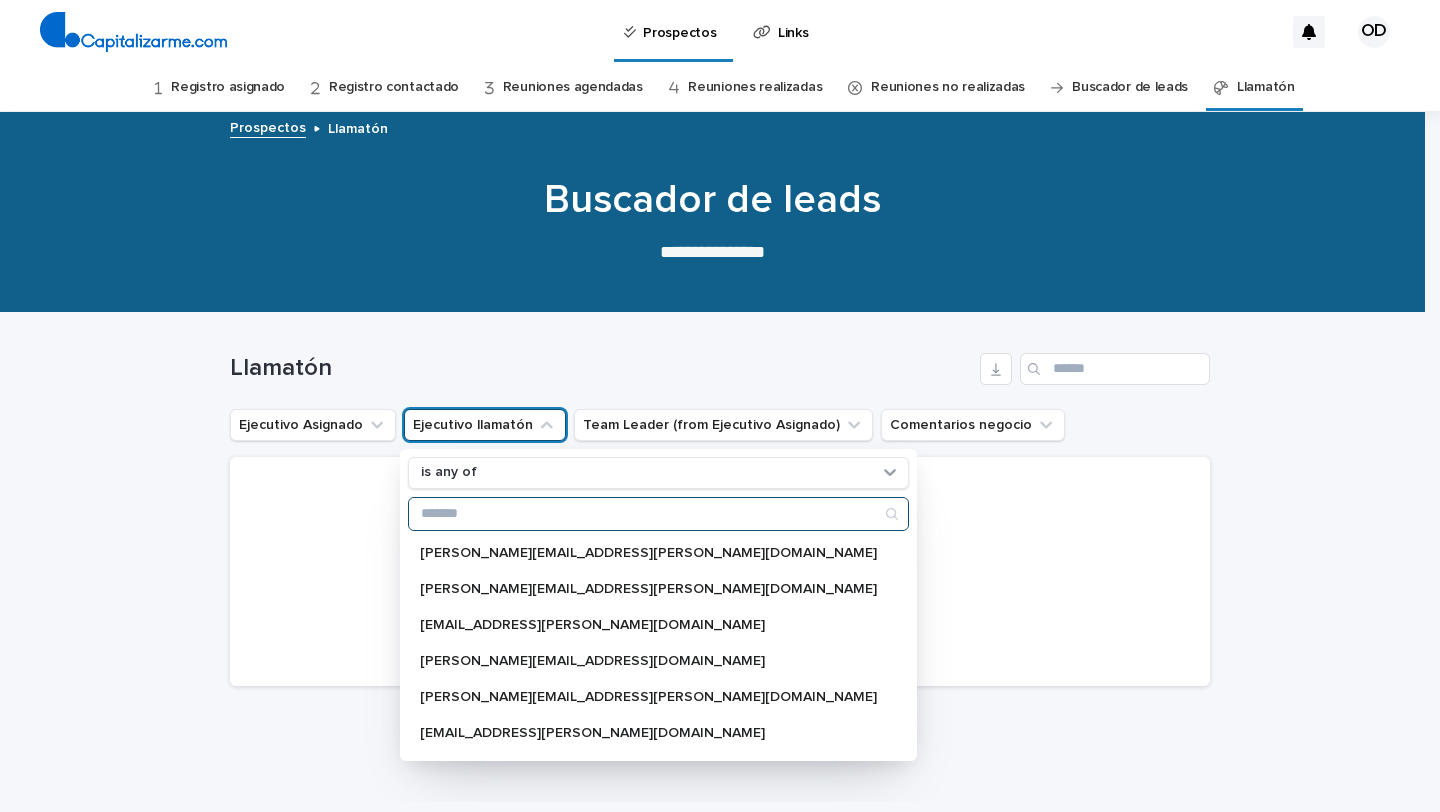 click at bounding box center [658, 514] 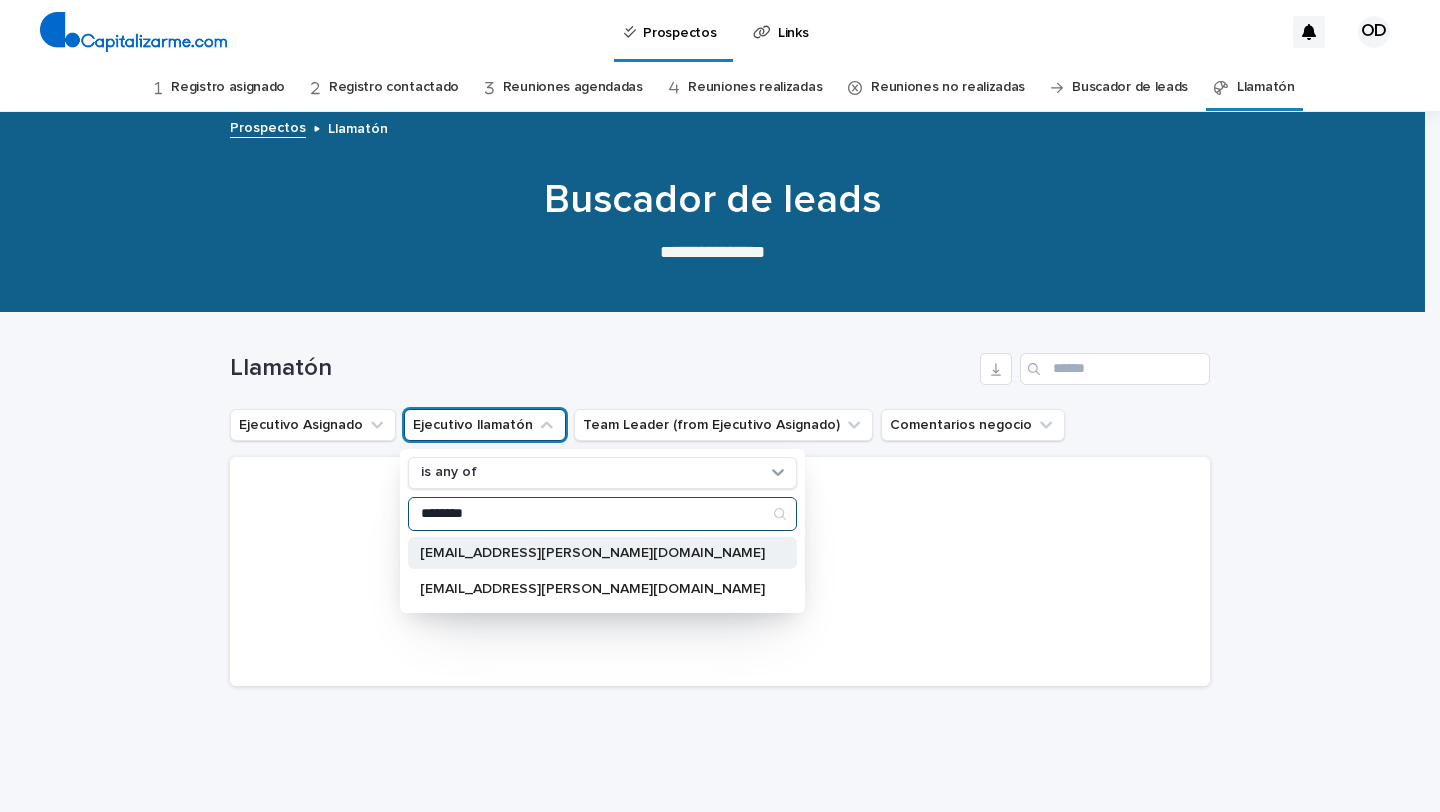 type on "********" 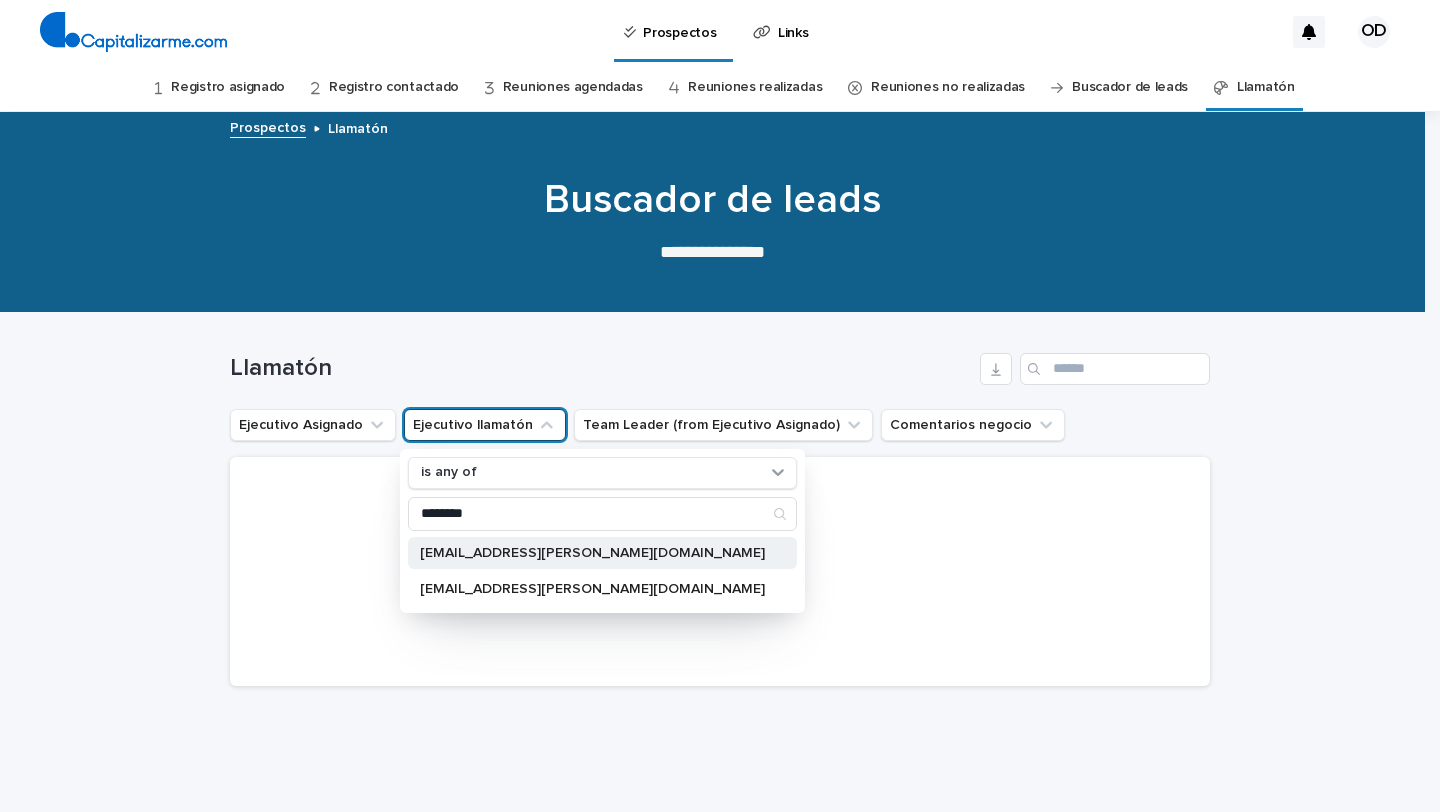 click on "[EMAIL_ADDRESS][PERSON_NAME][DOMAIN_NAME]" at bounding box center [592, 553] 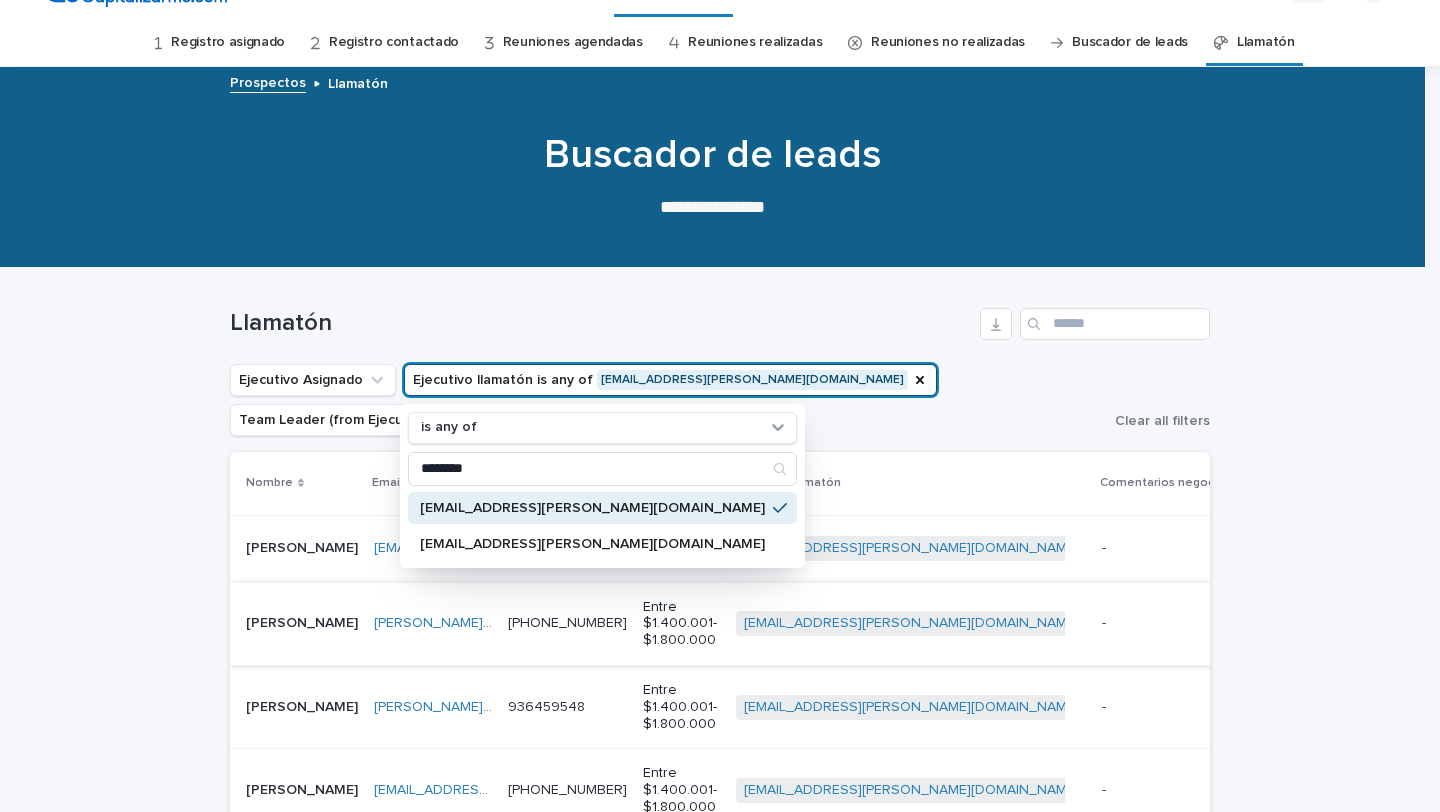 scroll, scrollTop: 0, scrollLeft: 0, axis: both 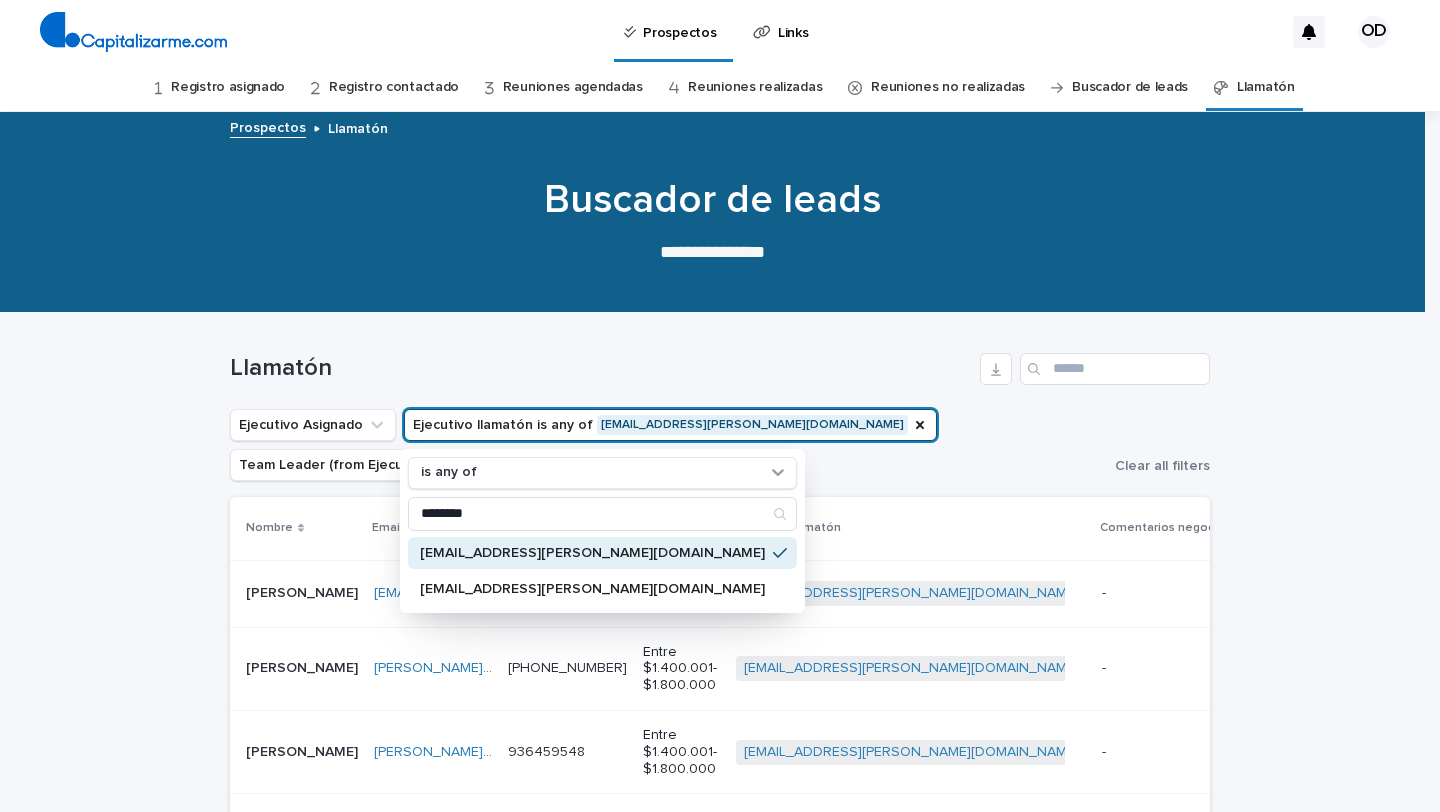 click on "carol.gsepulveda@gmail.com carol.gsepulveda@gmail.com" at bounding box center (433, 668) 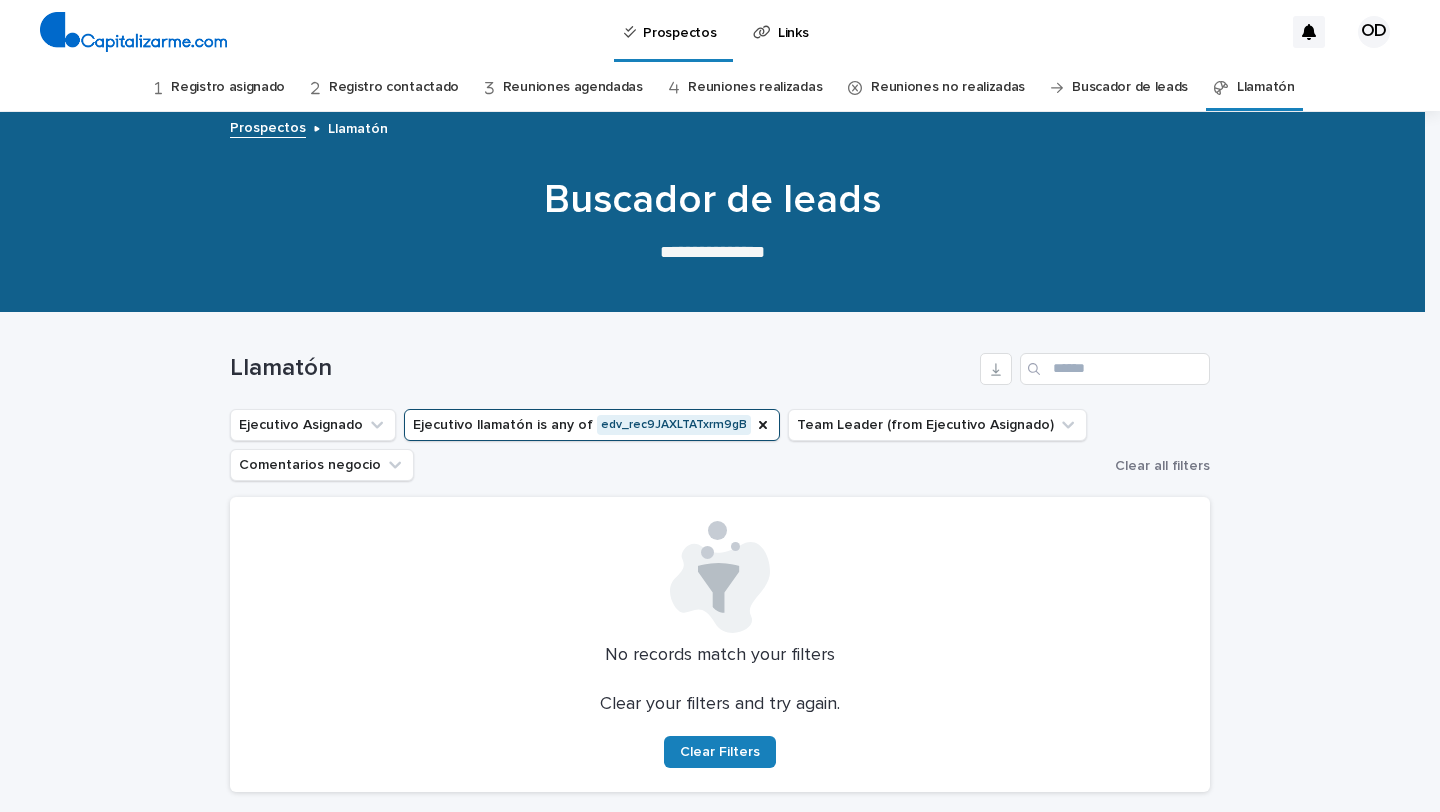 scroll, scrollTop: 47, scrollLeft: 0, axis: vertical 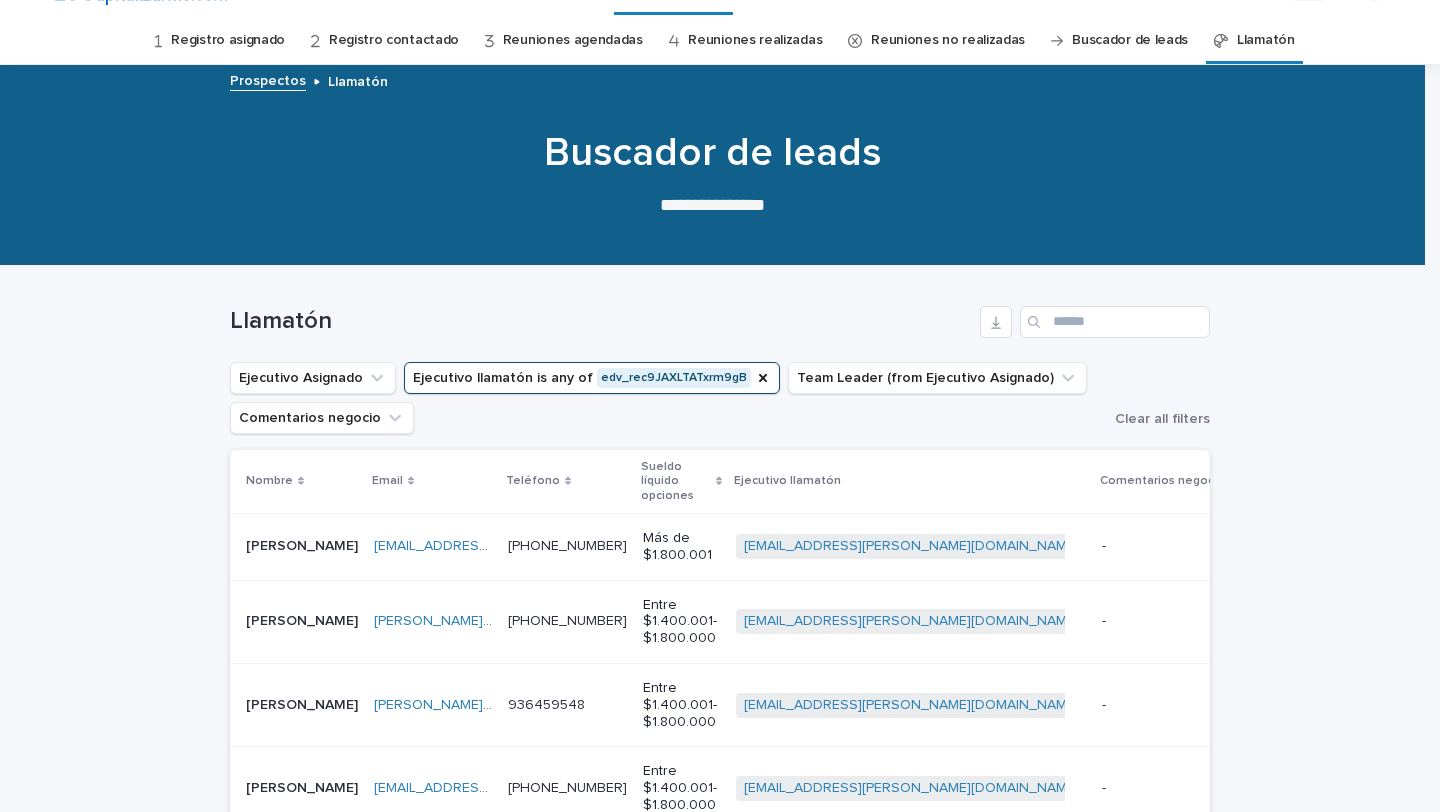 click on "+56986226926 +56986226926" at bounding box center (567, 546) 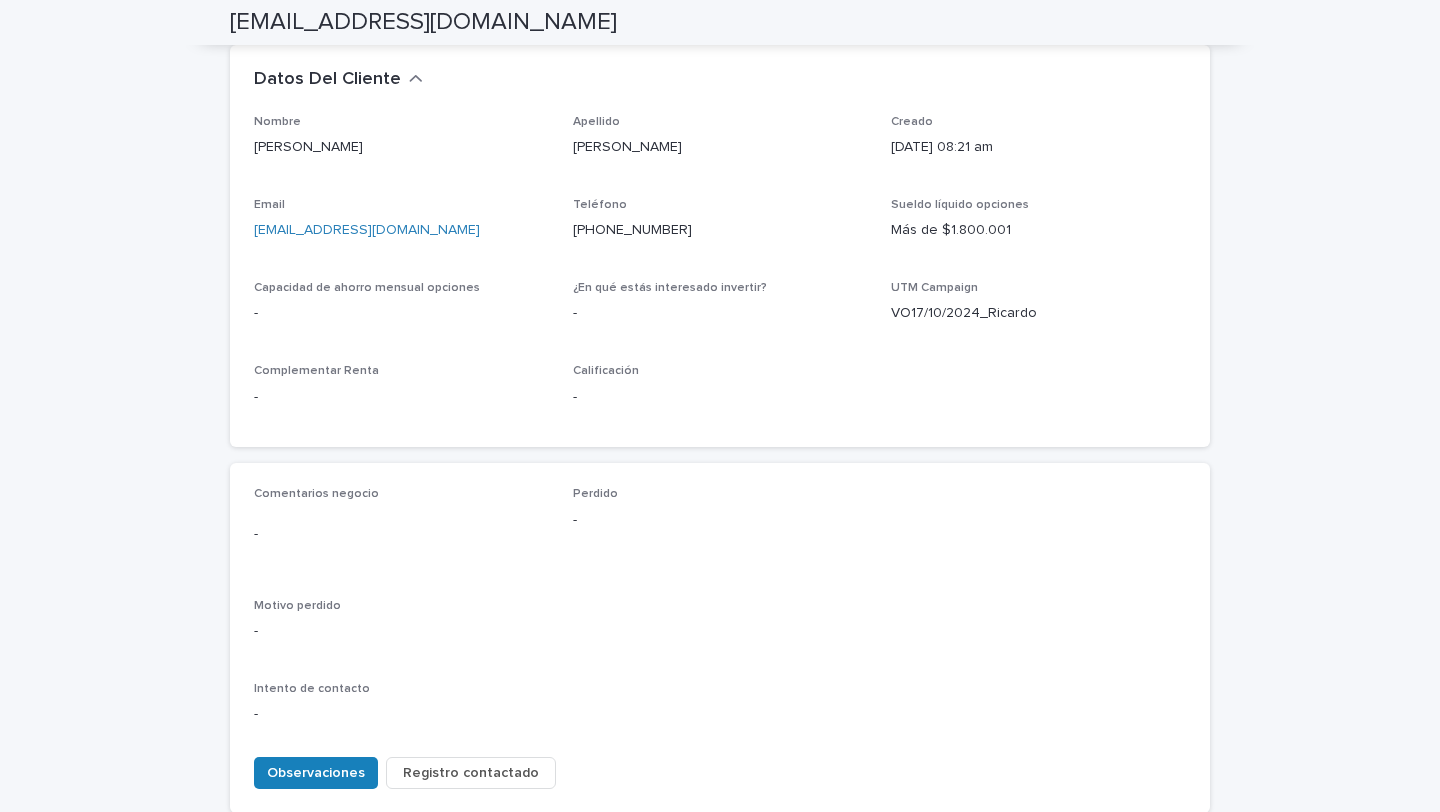 scroll, scrollTop: 563, scrollLeft: 0, axis: vertical 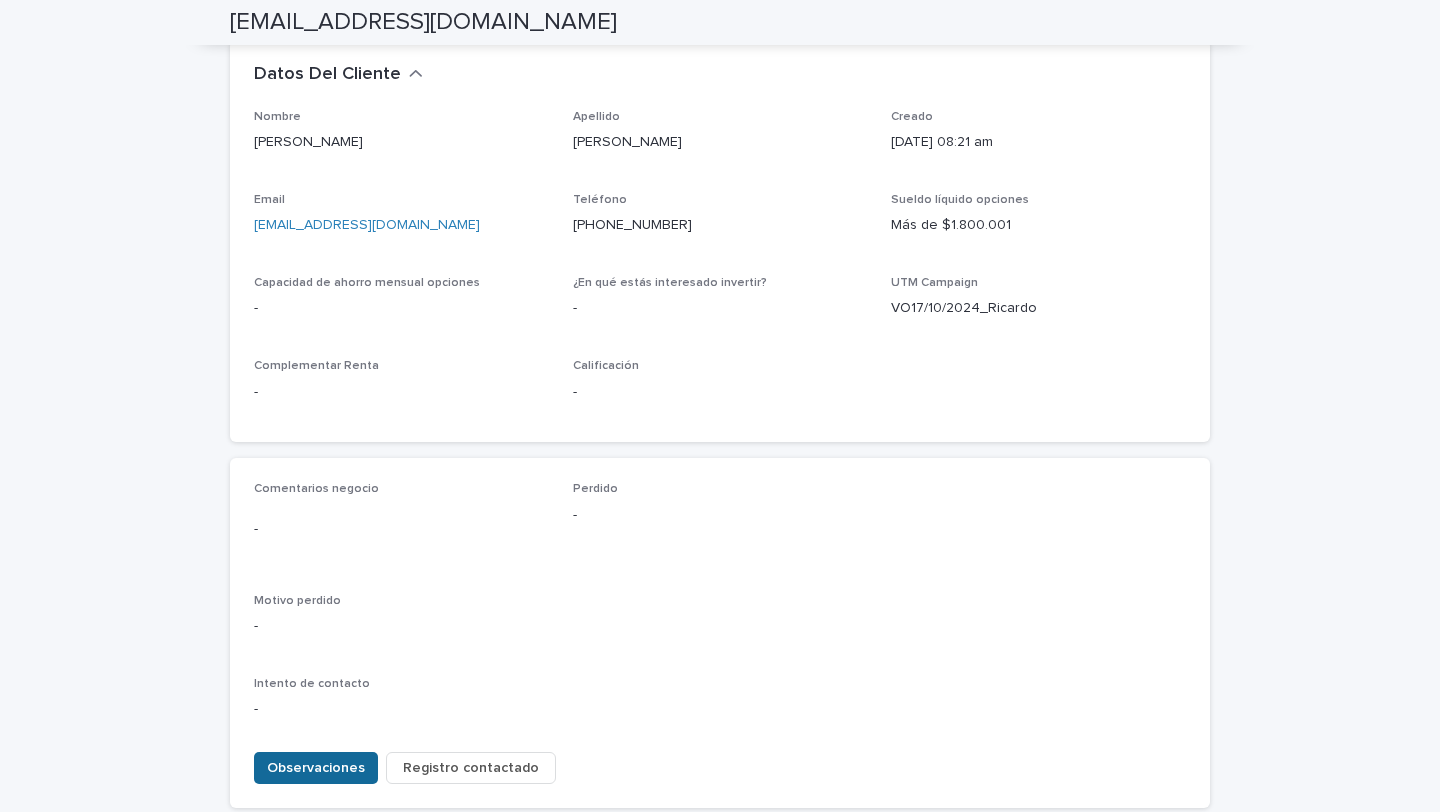 click on "Observaciones" at bounding box center (316, 768) 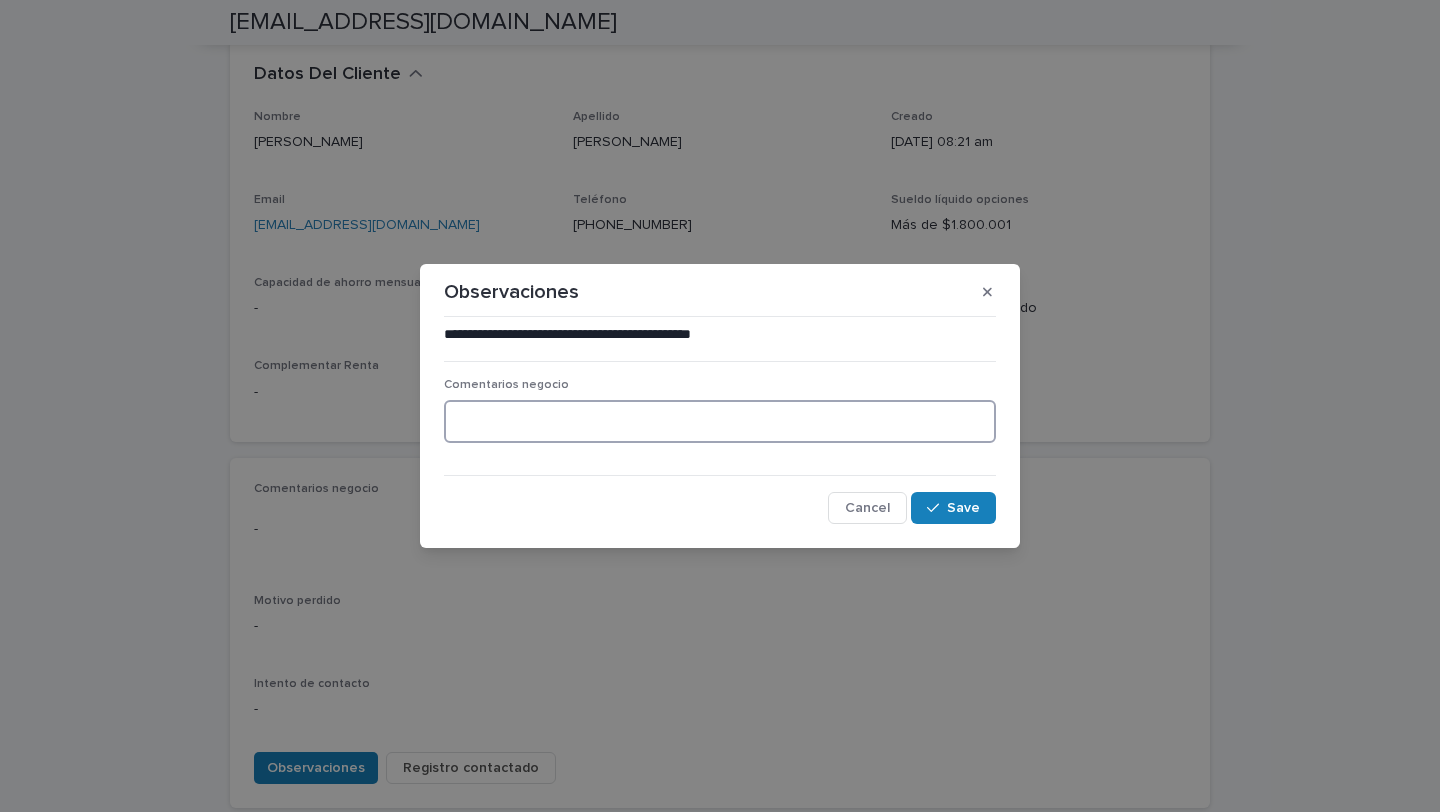 click at bounding box center (720, 421) 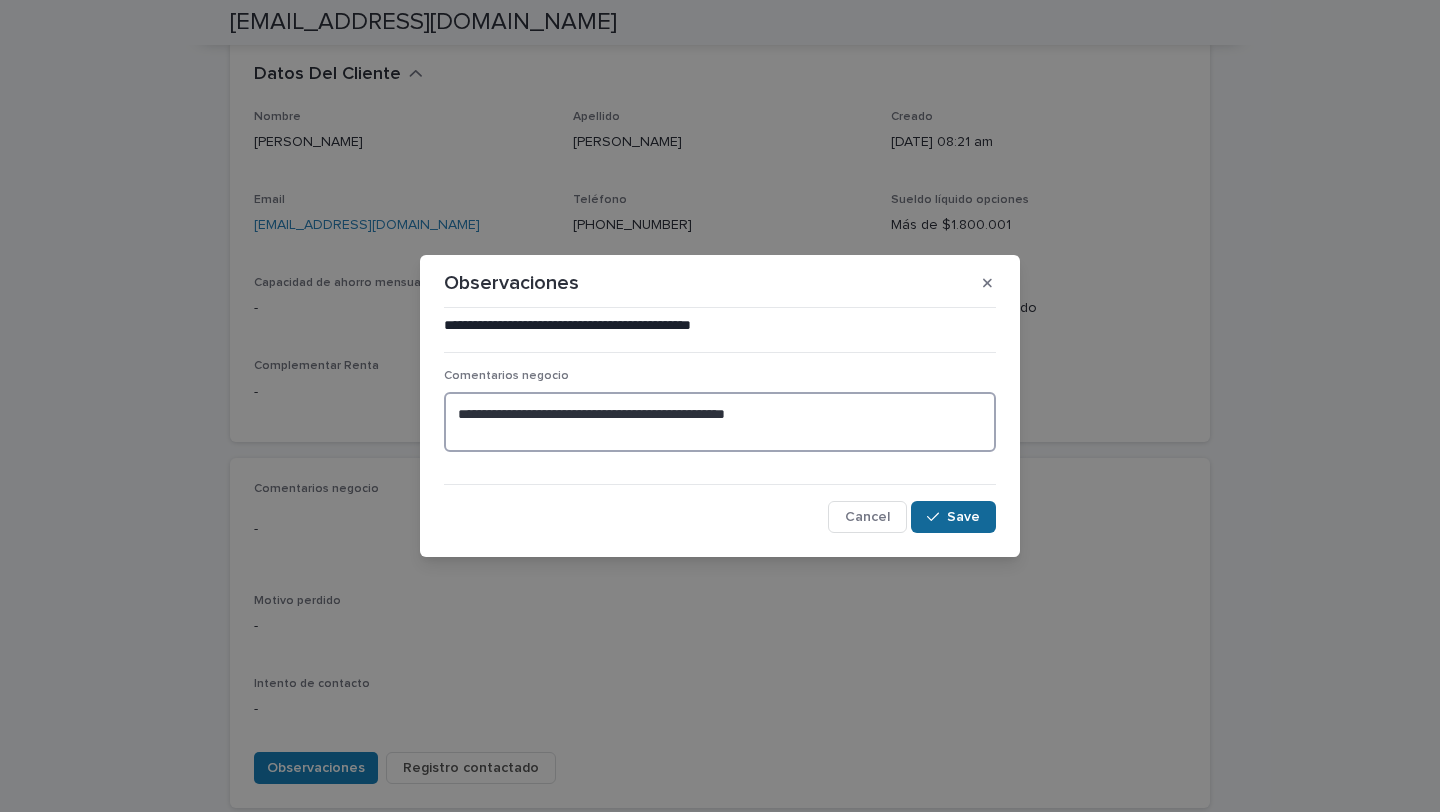 type on "**********" 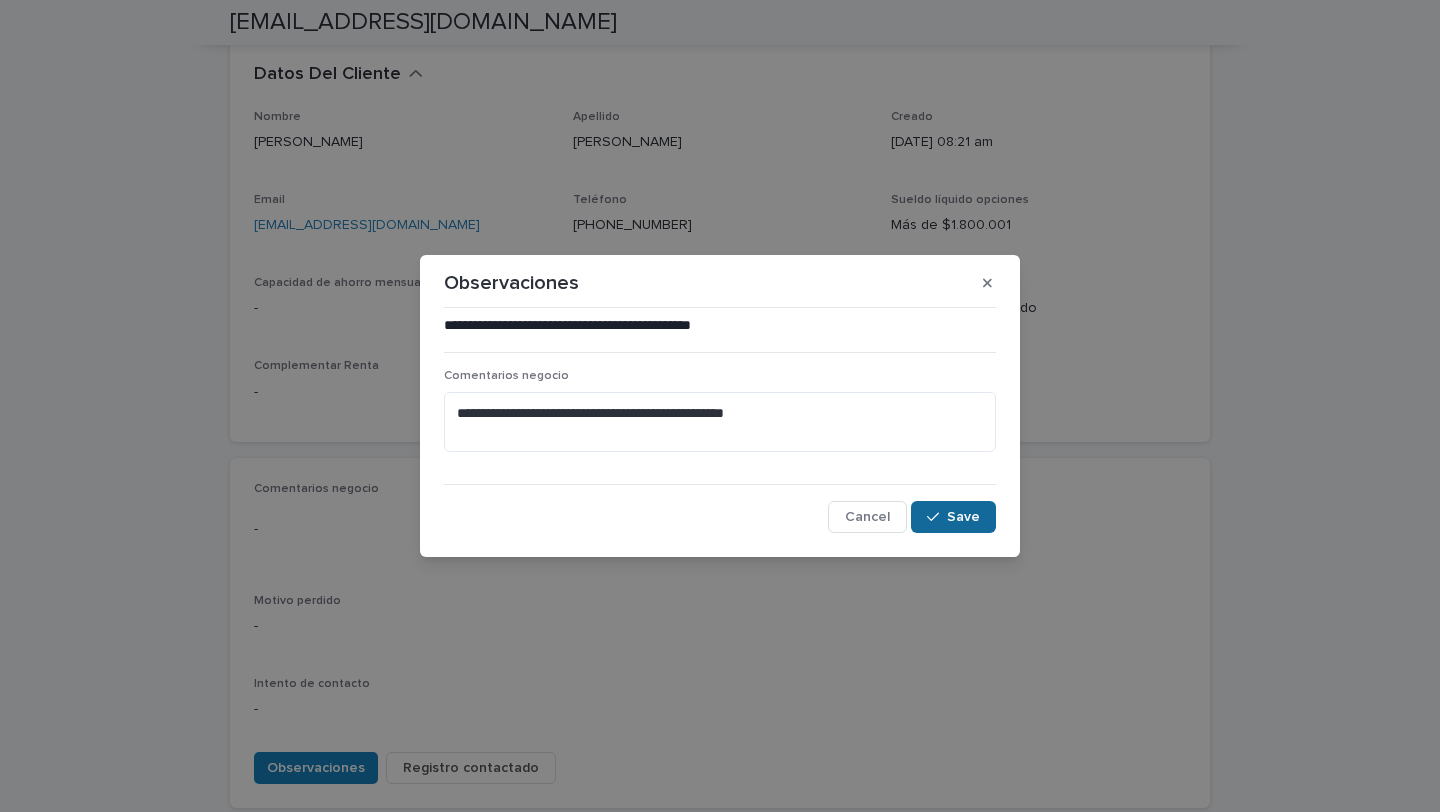 click on "Save" at bounding box center [963, 517] 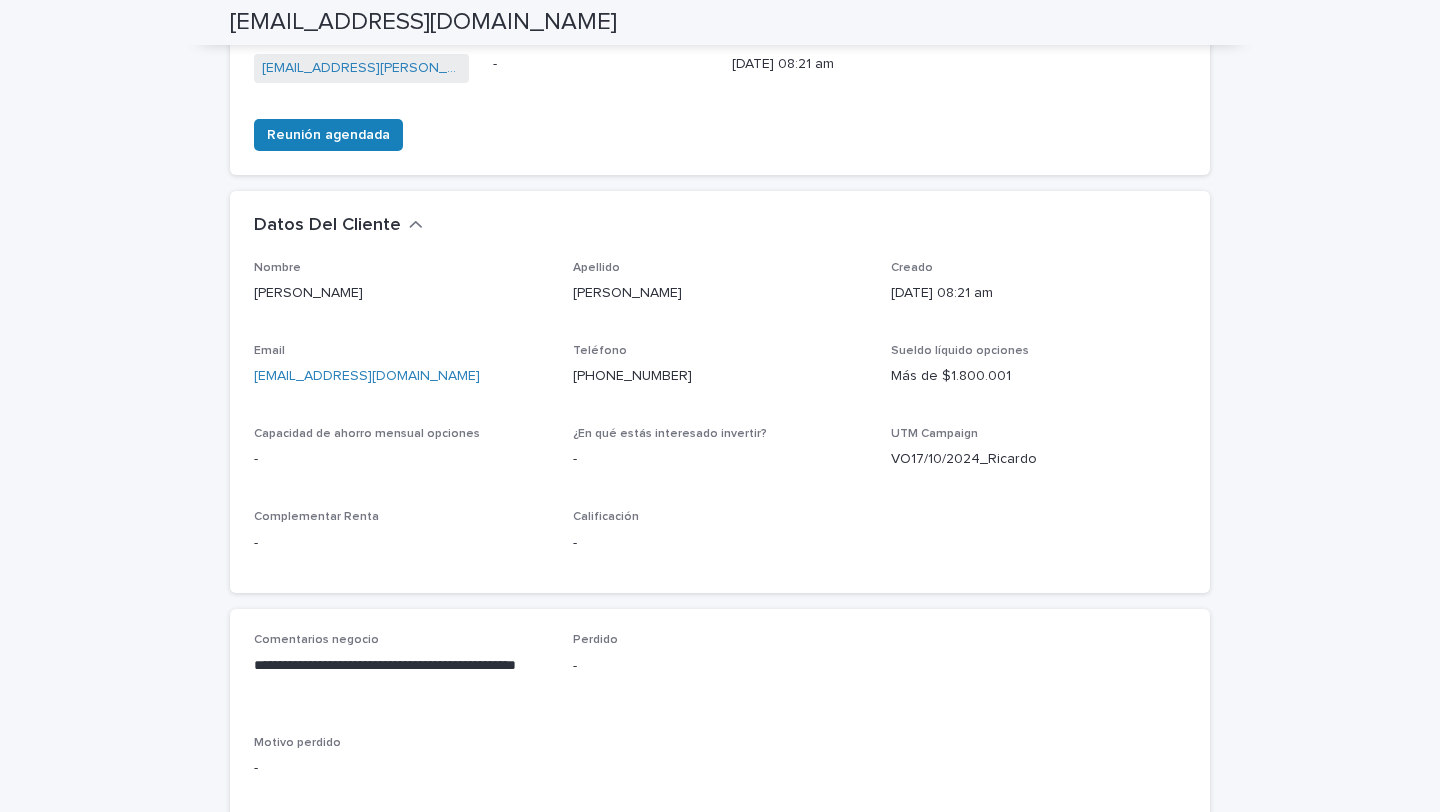 scroll, scrollTop: 0, scrollLeft: 0, axis: both 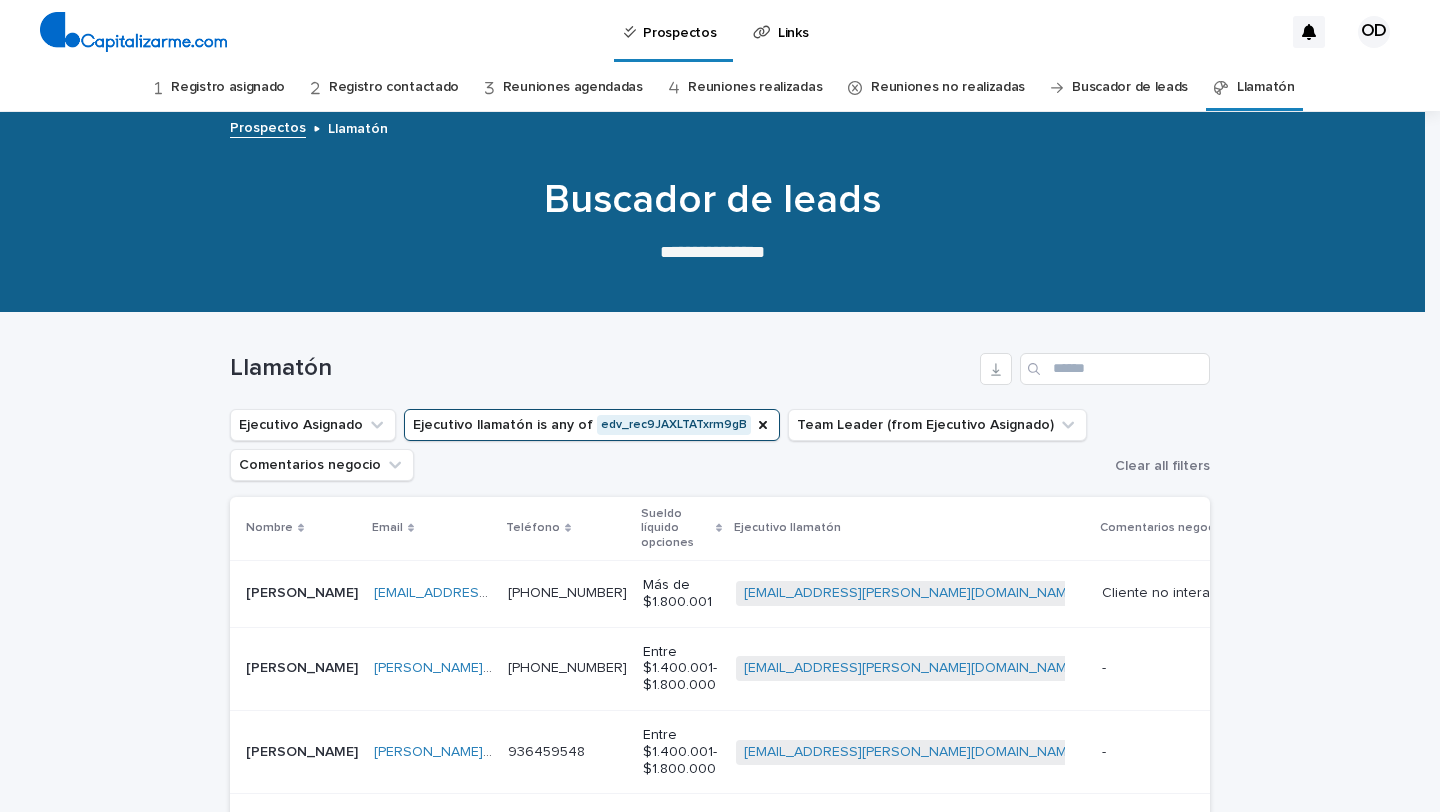 click on "+56981342623 +56981342623" at bounding box center [567, 668] 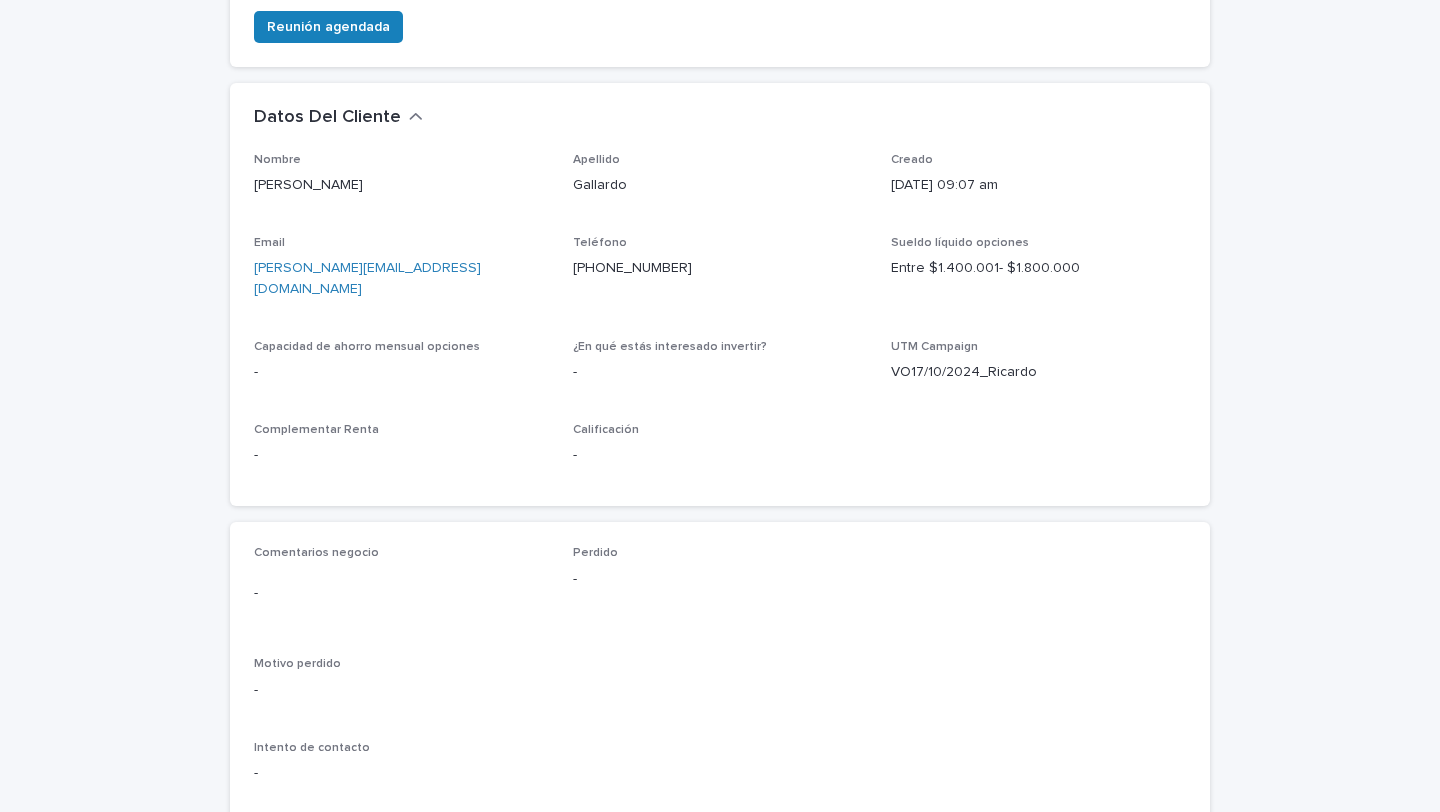 scroll, scrollTop: 717, scrollLeft: 0, axis: vertical 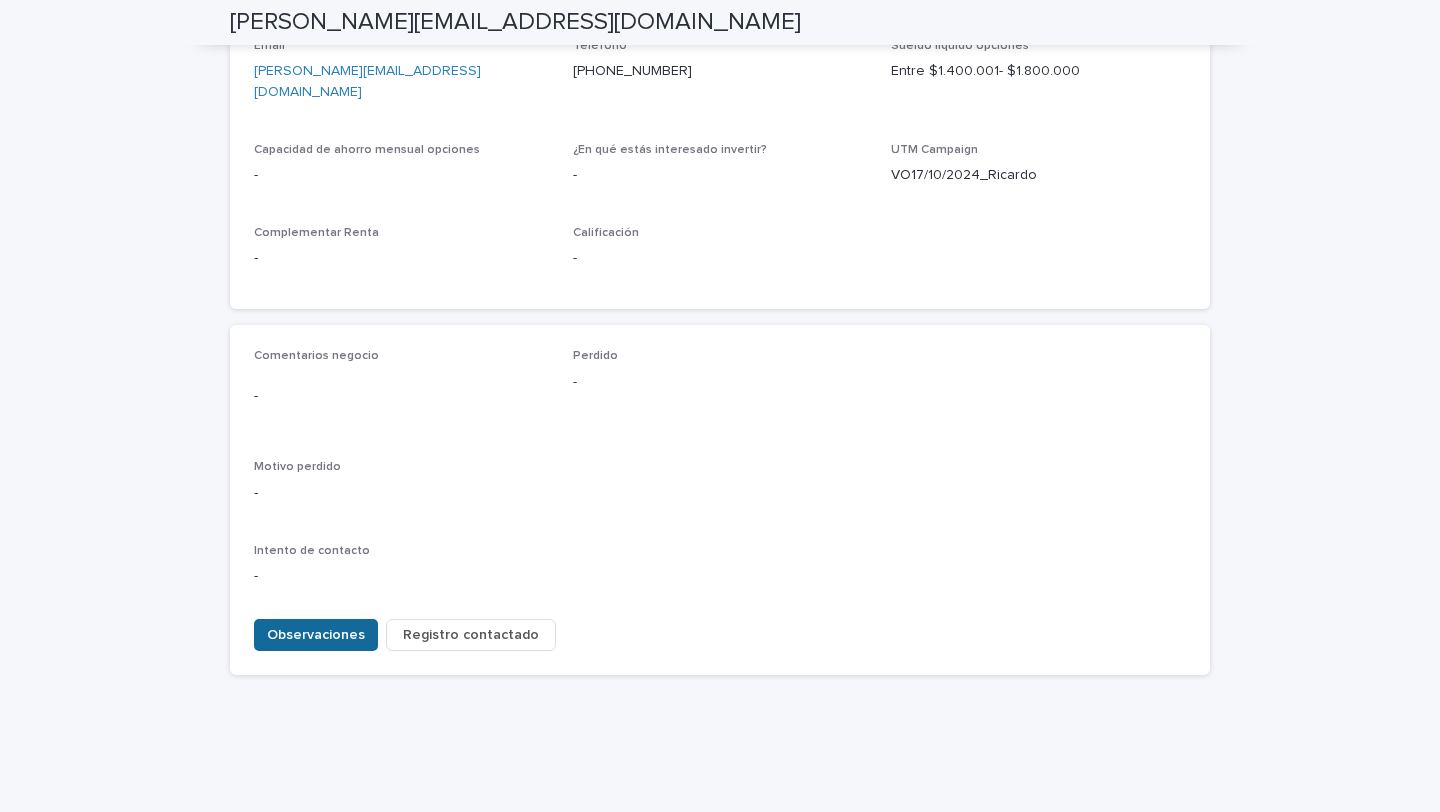 click on "Observaciones" at bounding box center (316, 635) 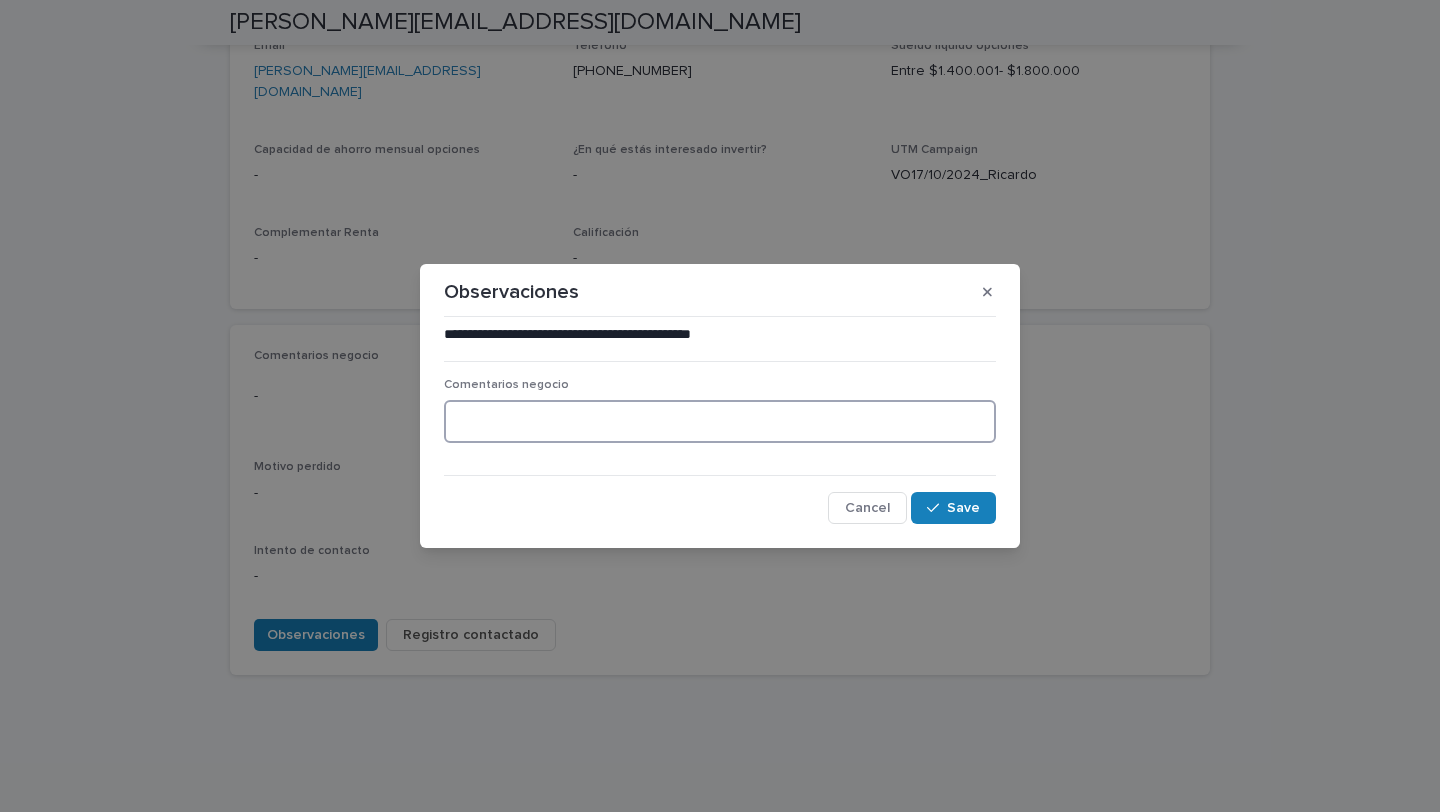 click at bounding box center (720, 421) 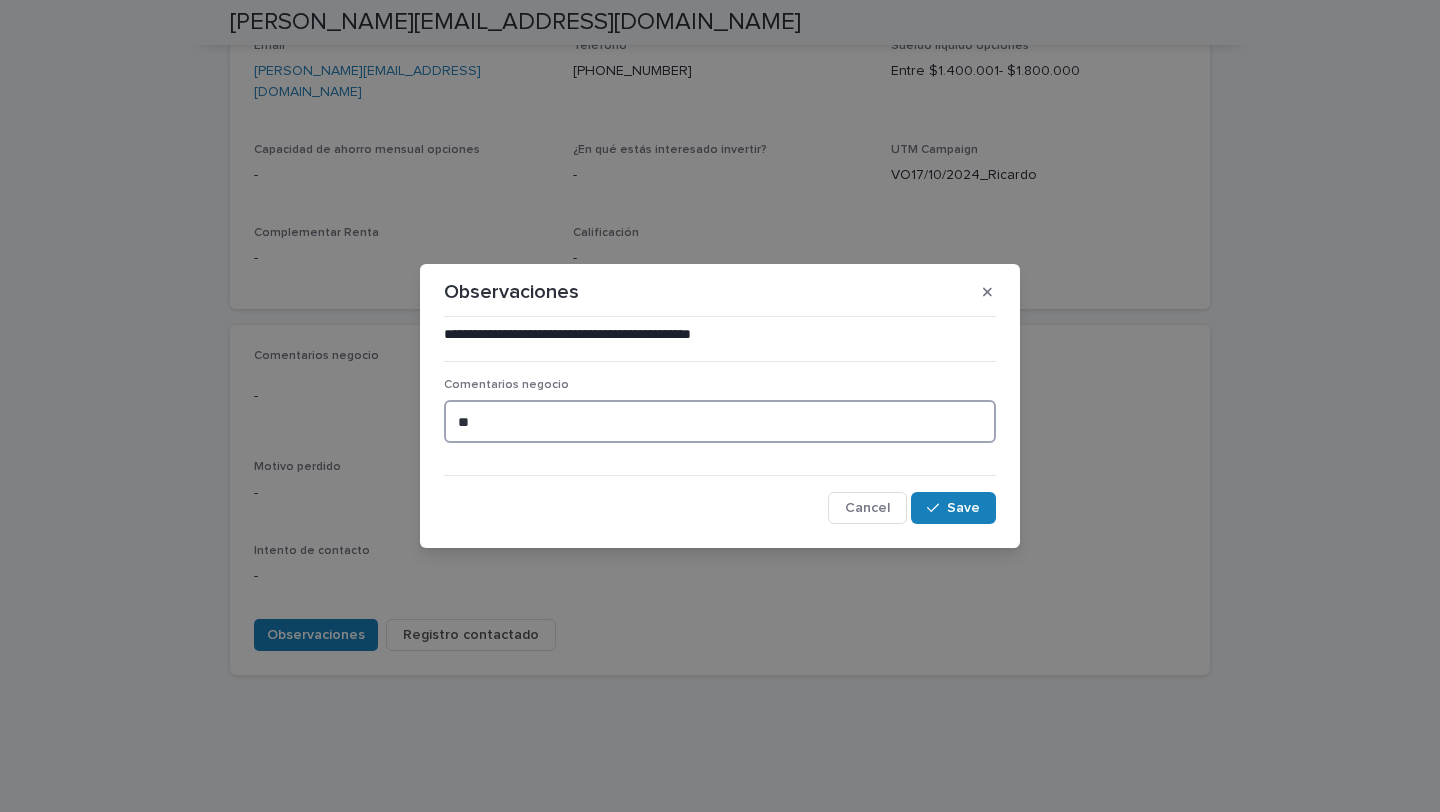 type on "*" 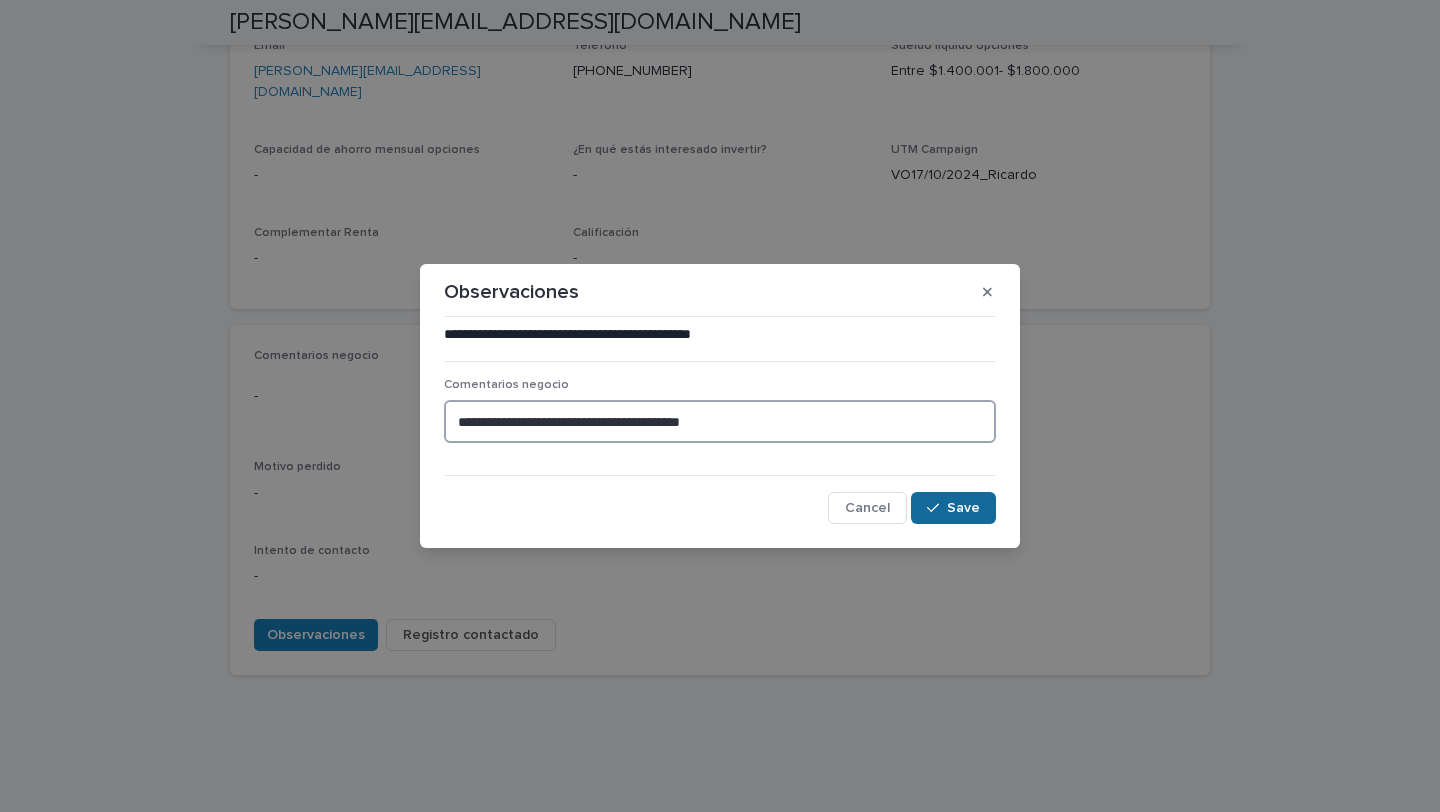 type on "**********" 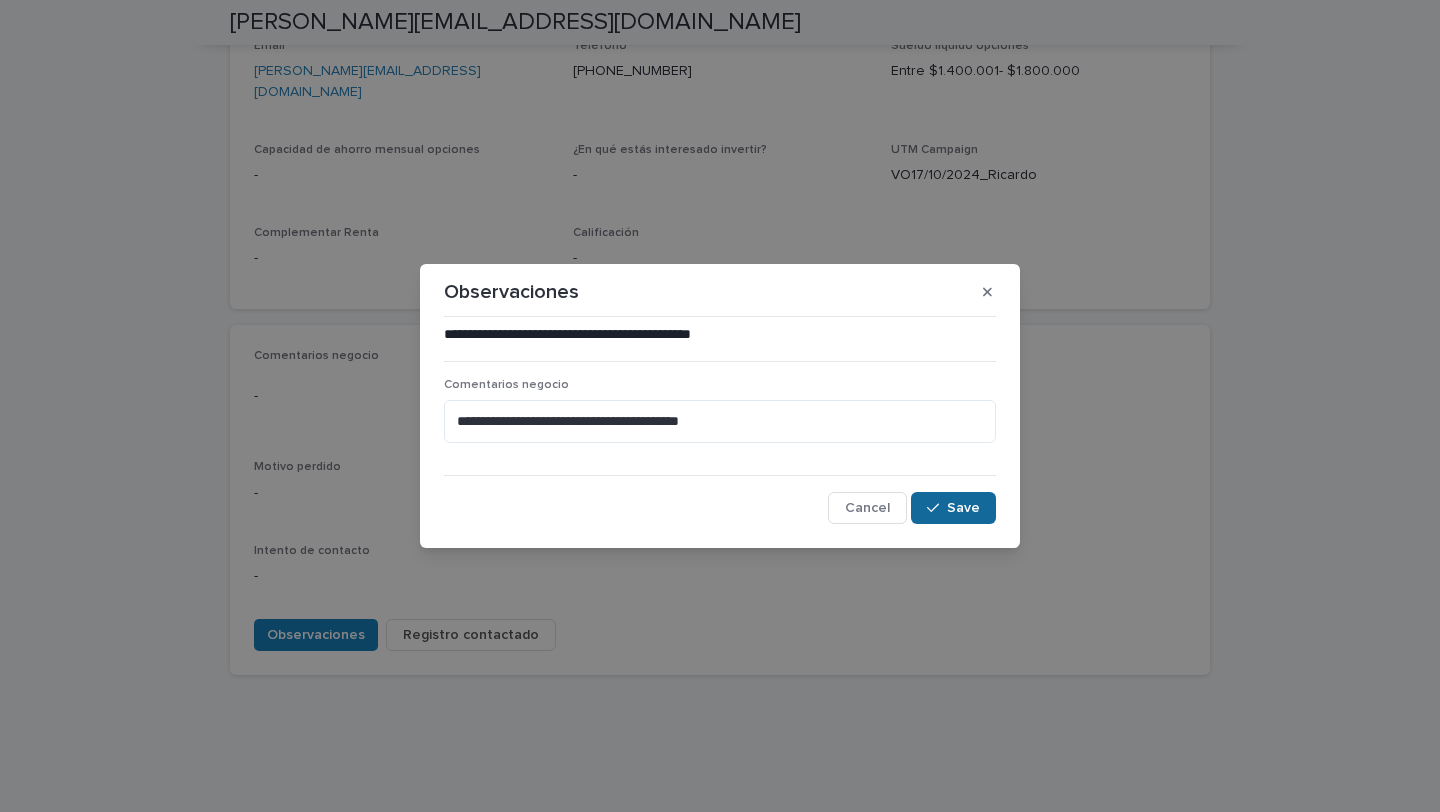 click on "Save" at bounding box center [963, 508] 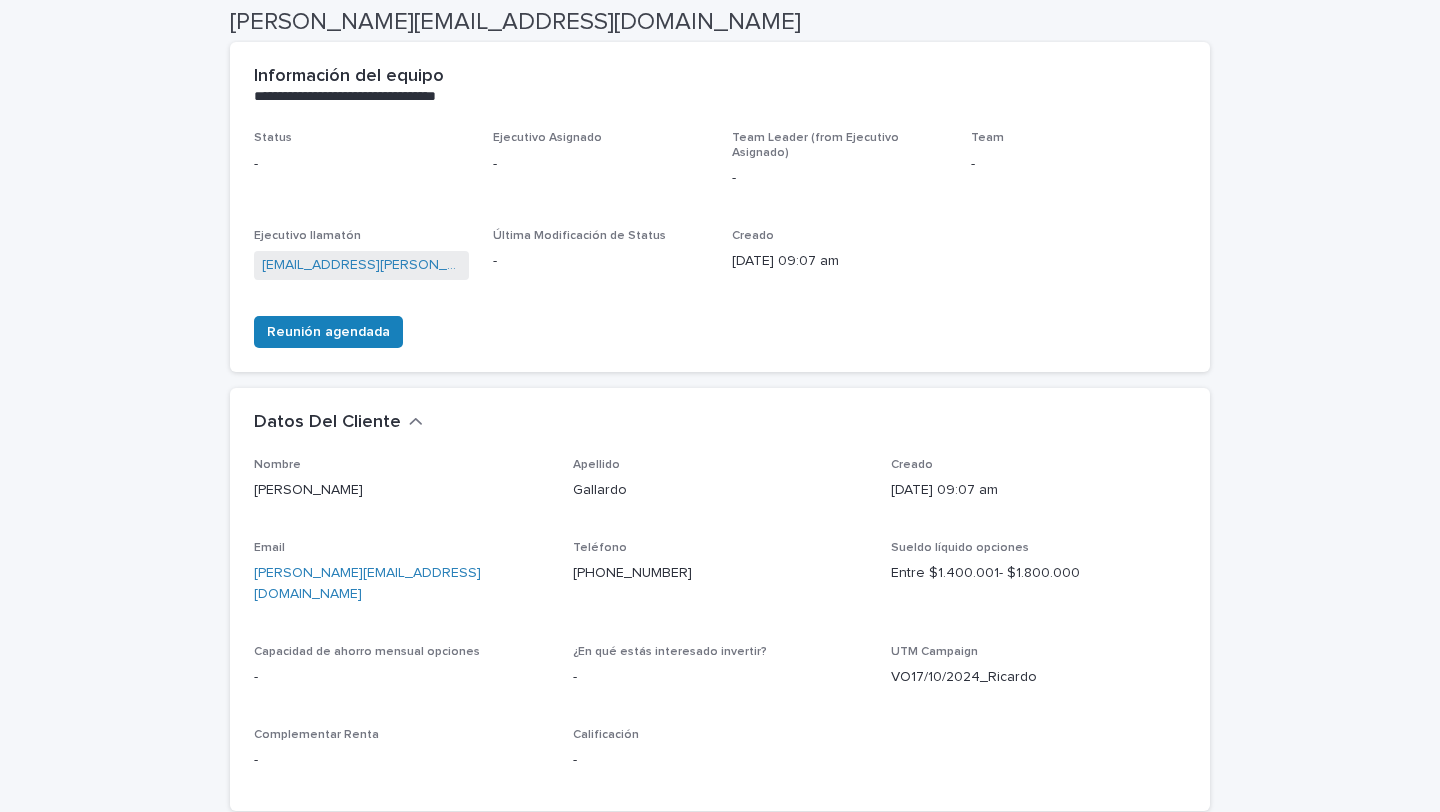 scroll, scrollTop: 0, scrollLeft: 0, axis: both 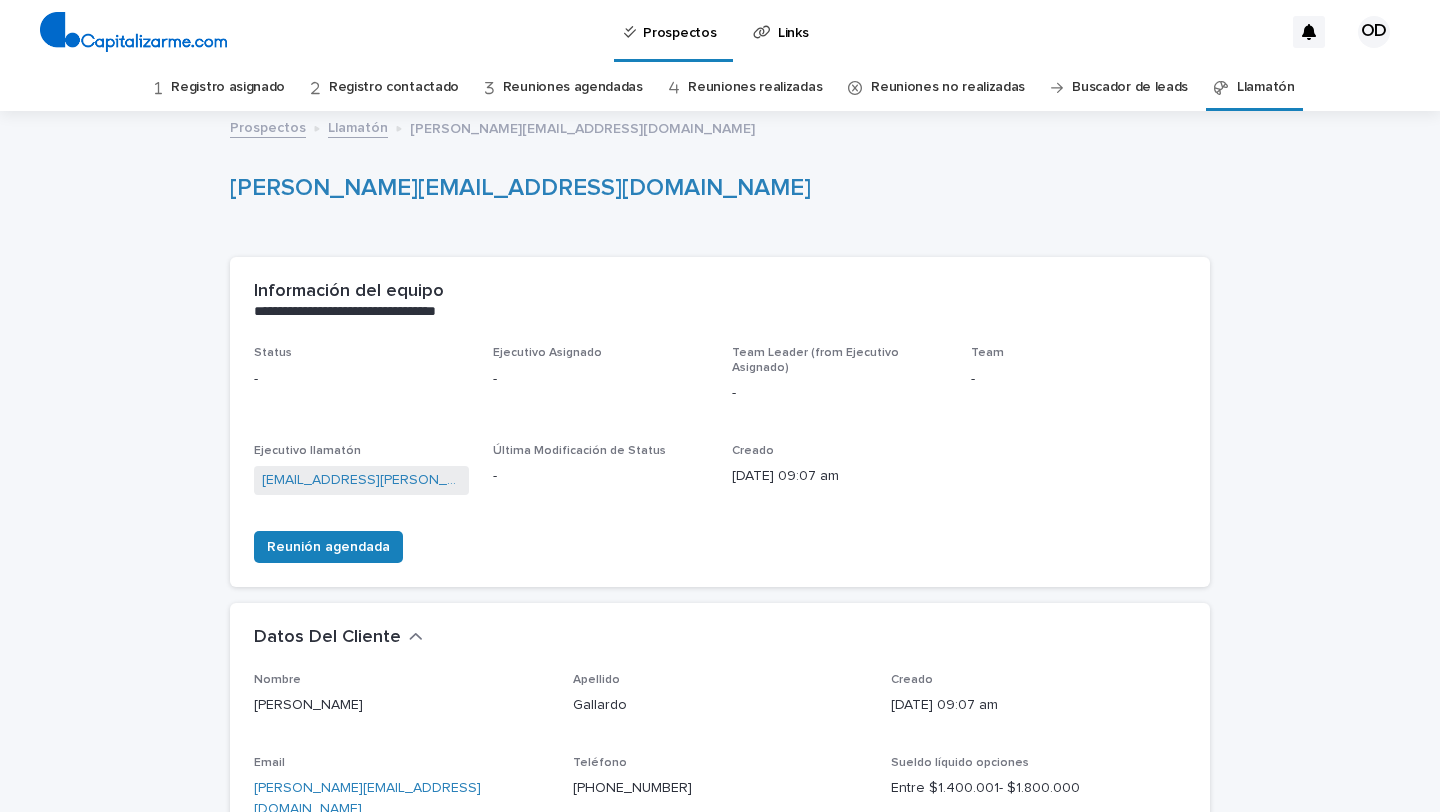 click on "Llamatón" at bounding box center [358, 126] 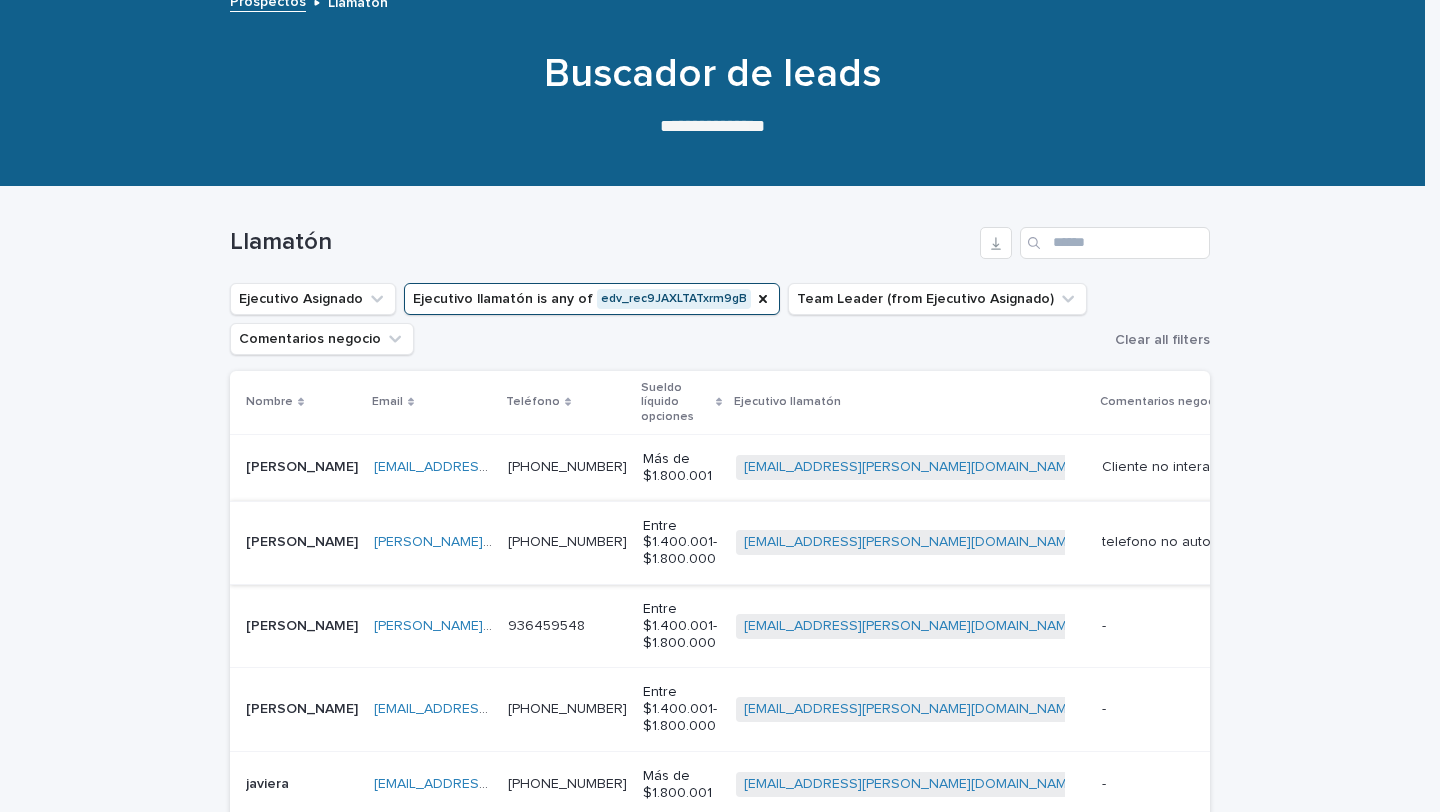 scroll, scrollTop: 176, scrollLeft: 0, axis: vertical 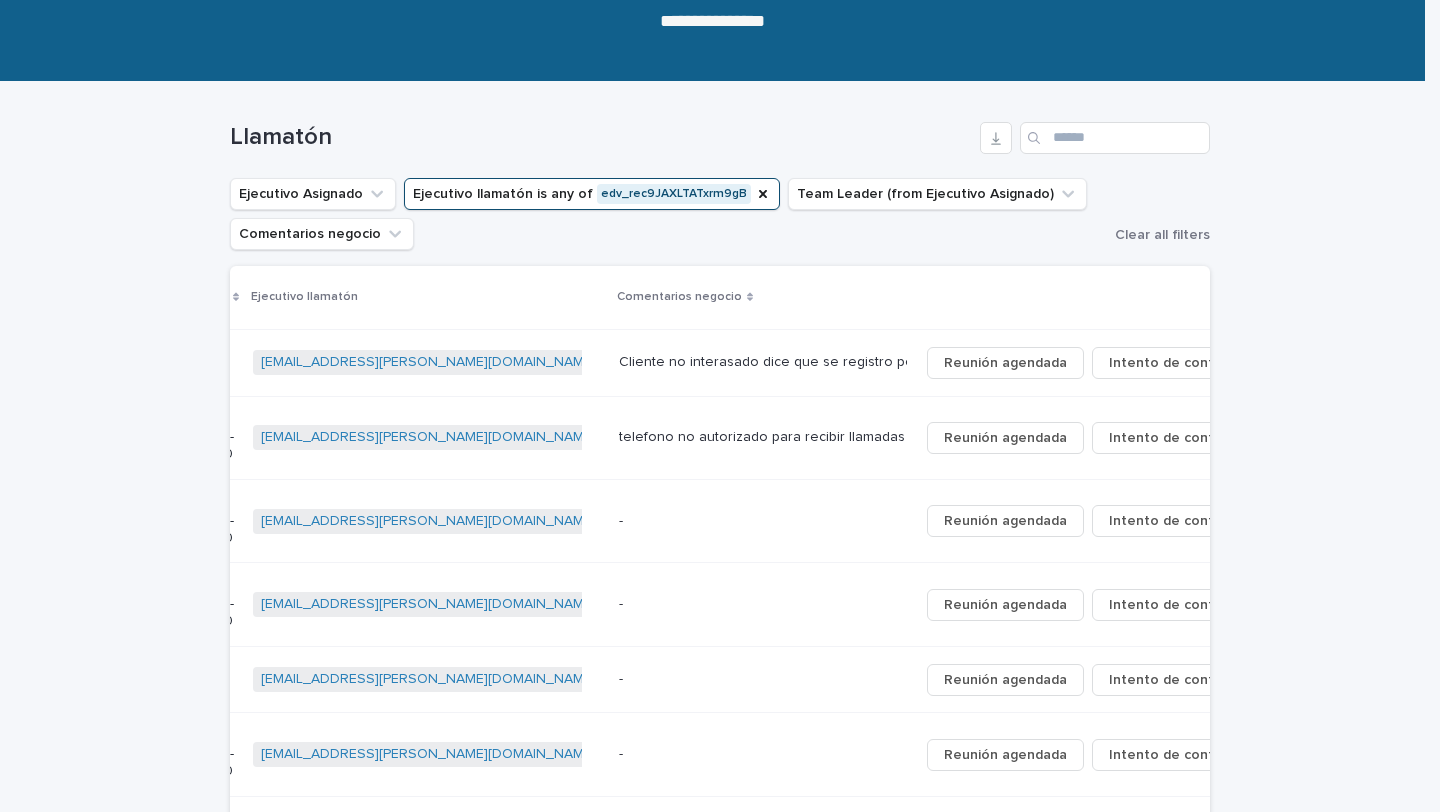 click at bounding box center (761, 521) 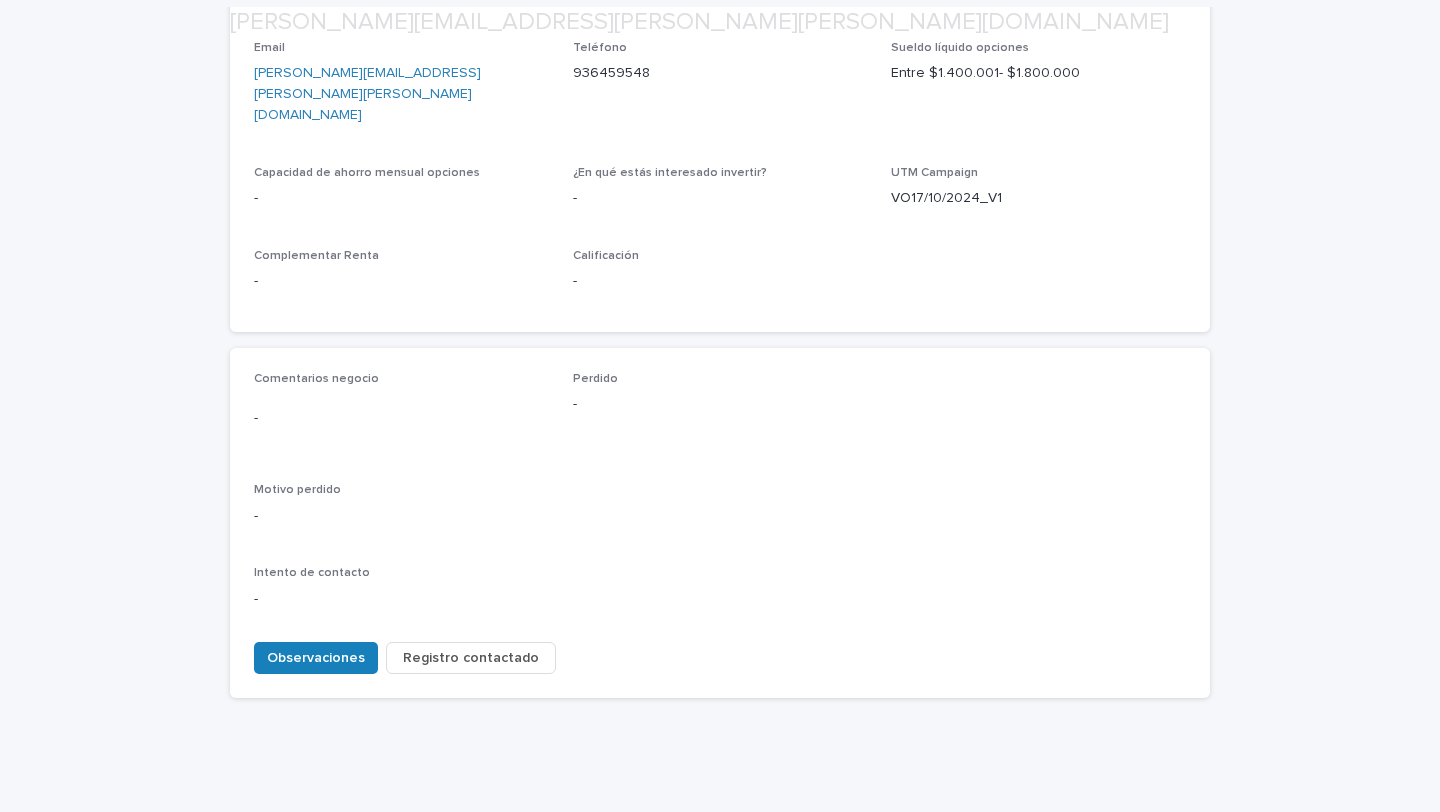scroll, scrollTop: 717, scrollLeft: 0, axis: vertical 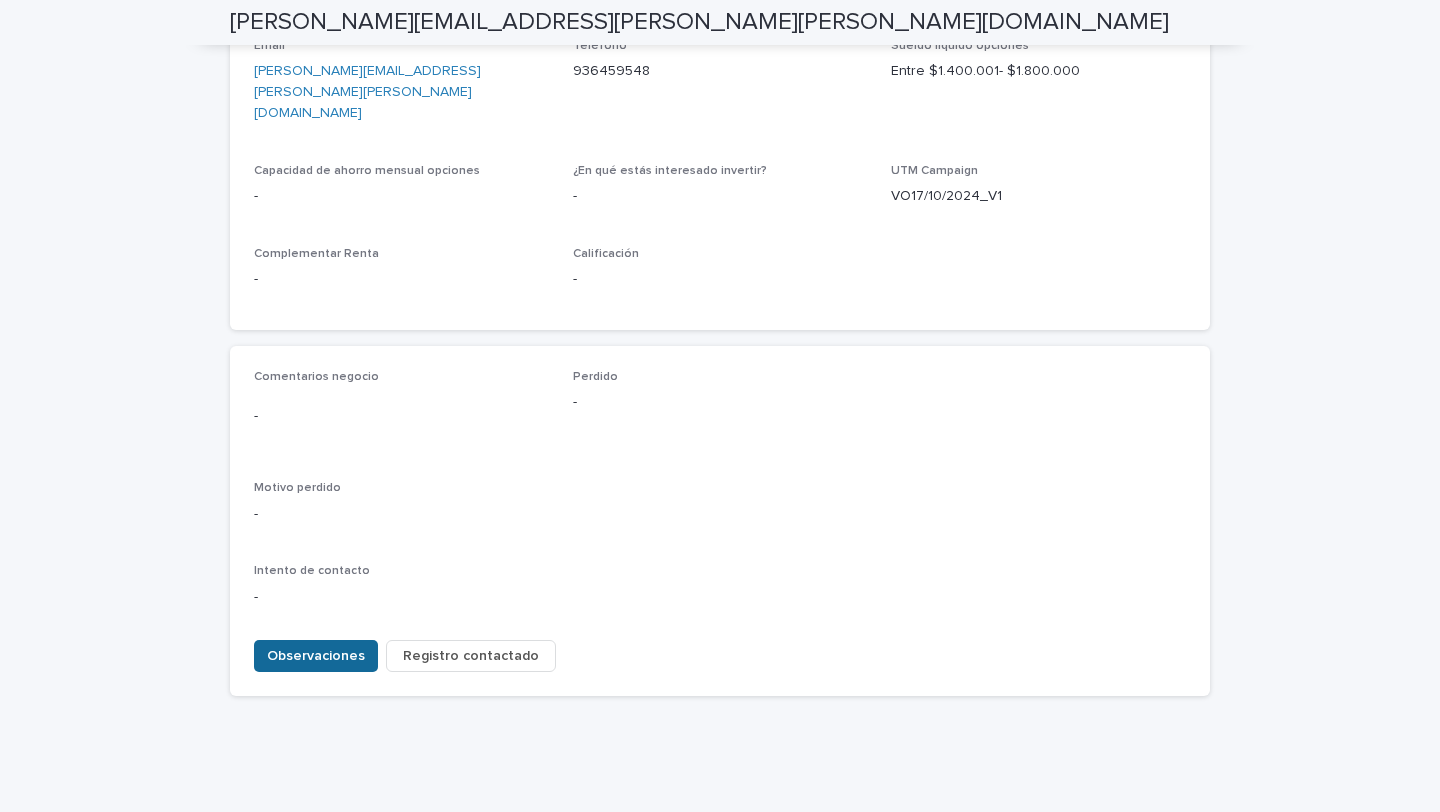 click on "Observaciones" at bounding box center [316, 656] 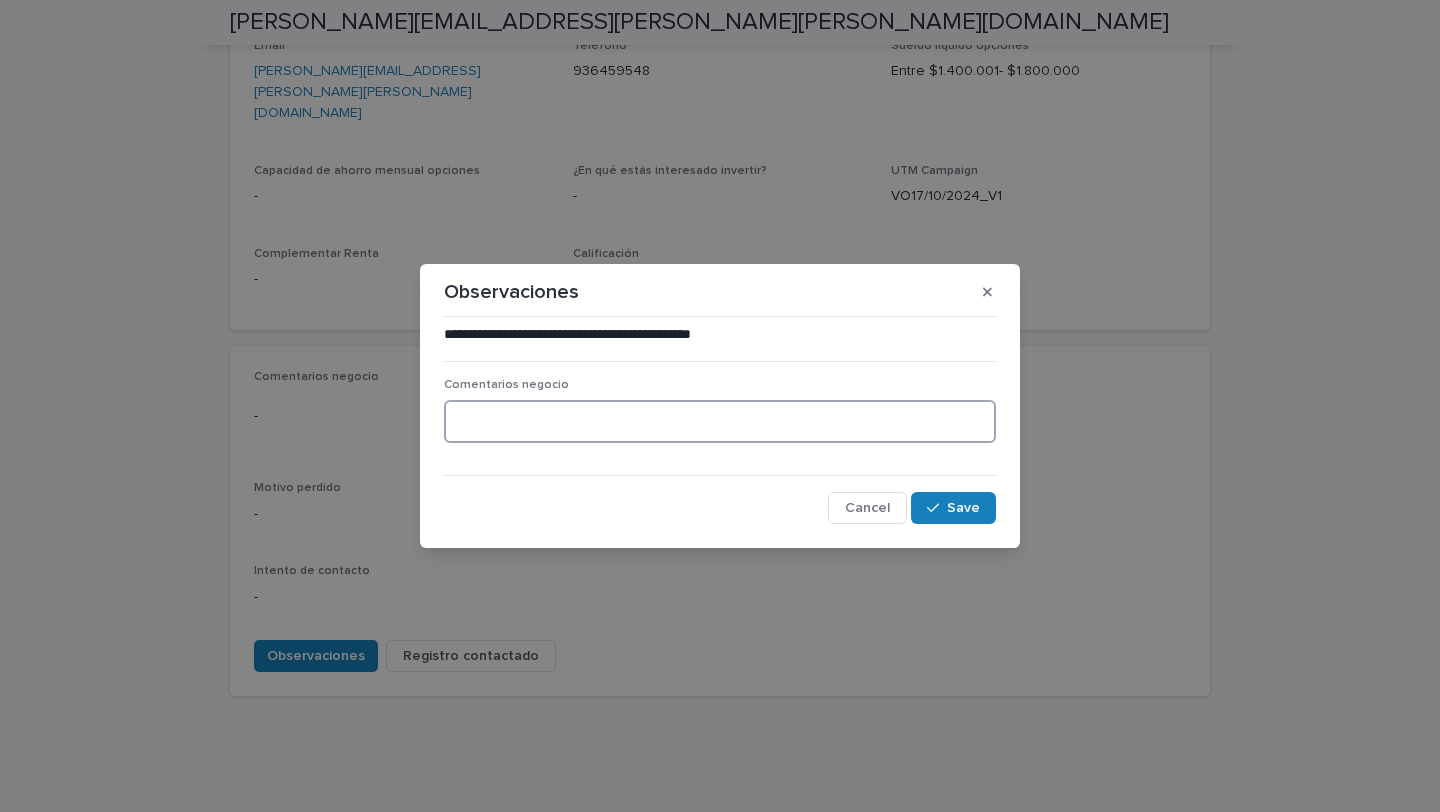 click at bounding box center (720, 421) 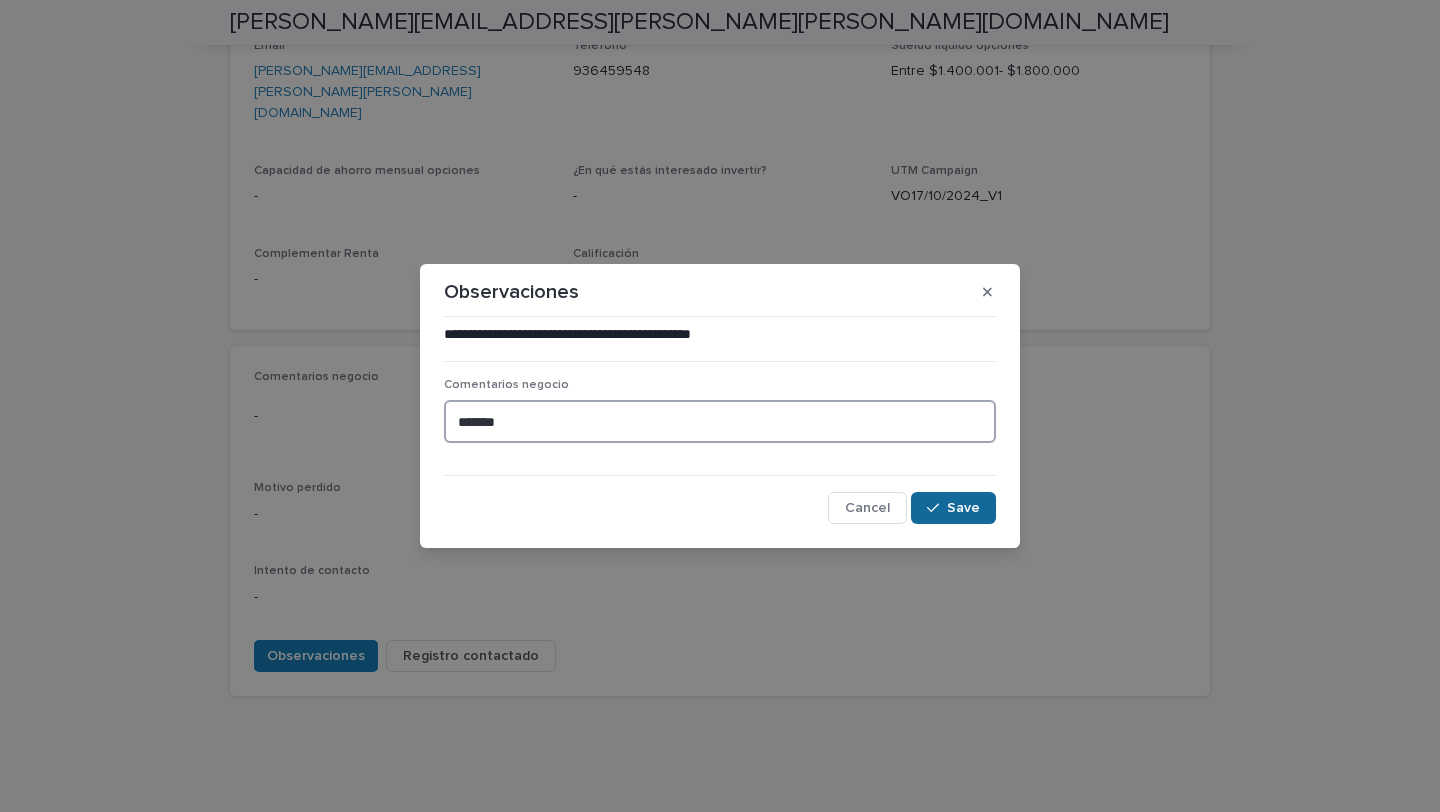 type on "******" 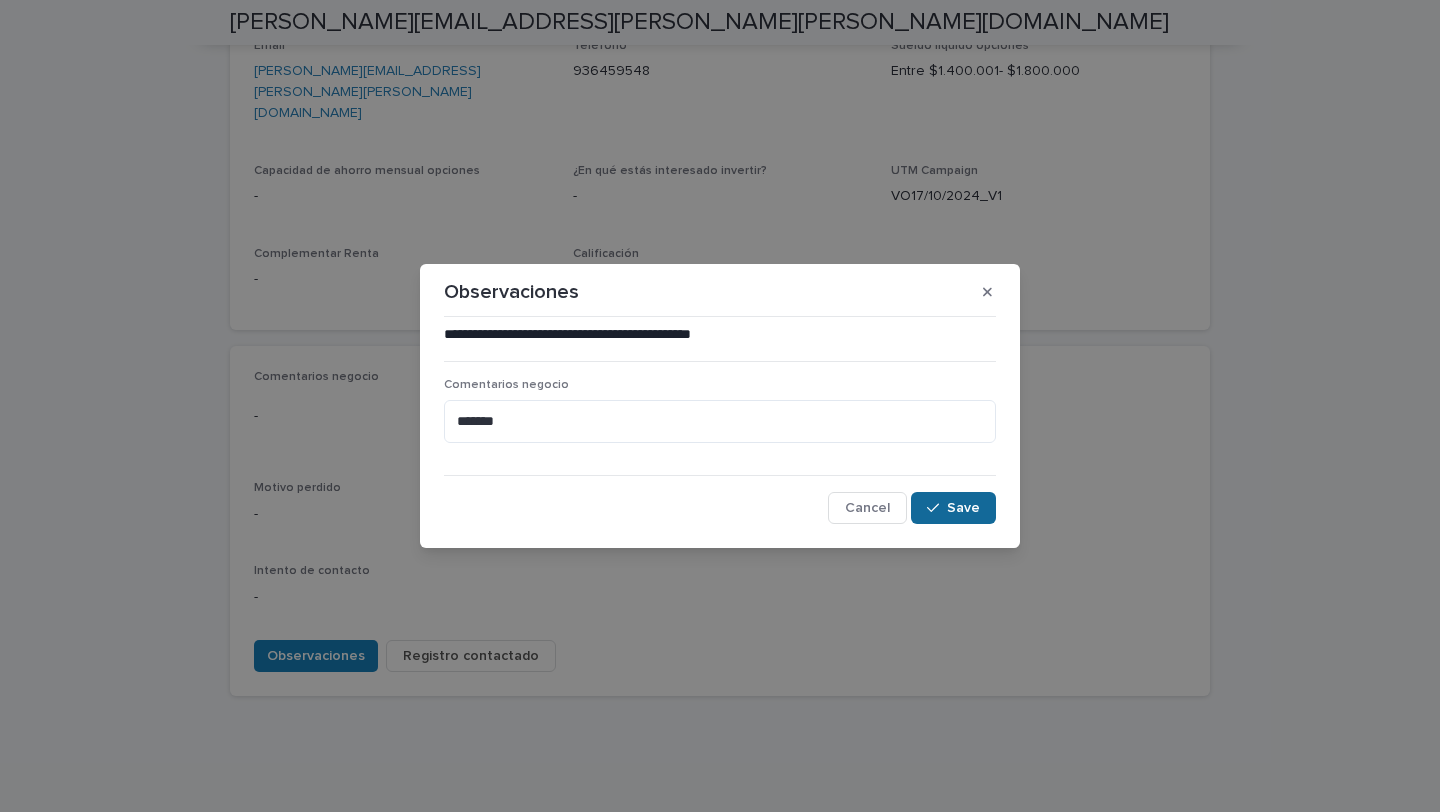 click on "Save" at bounding box center (963, 508) 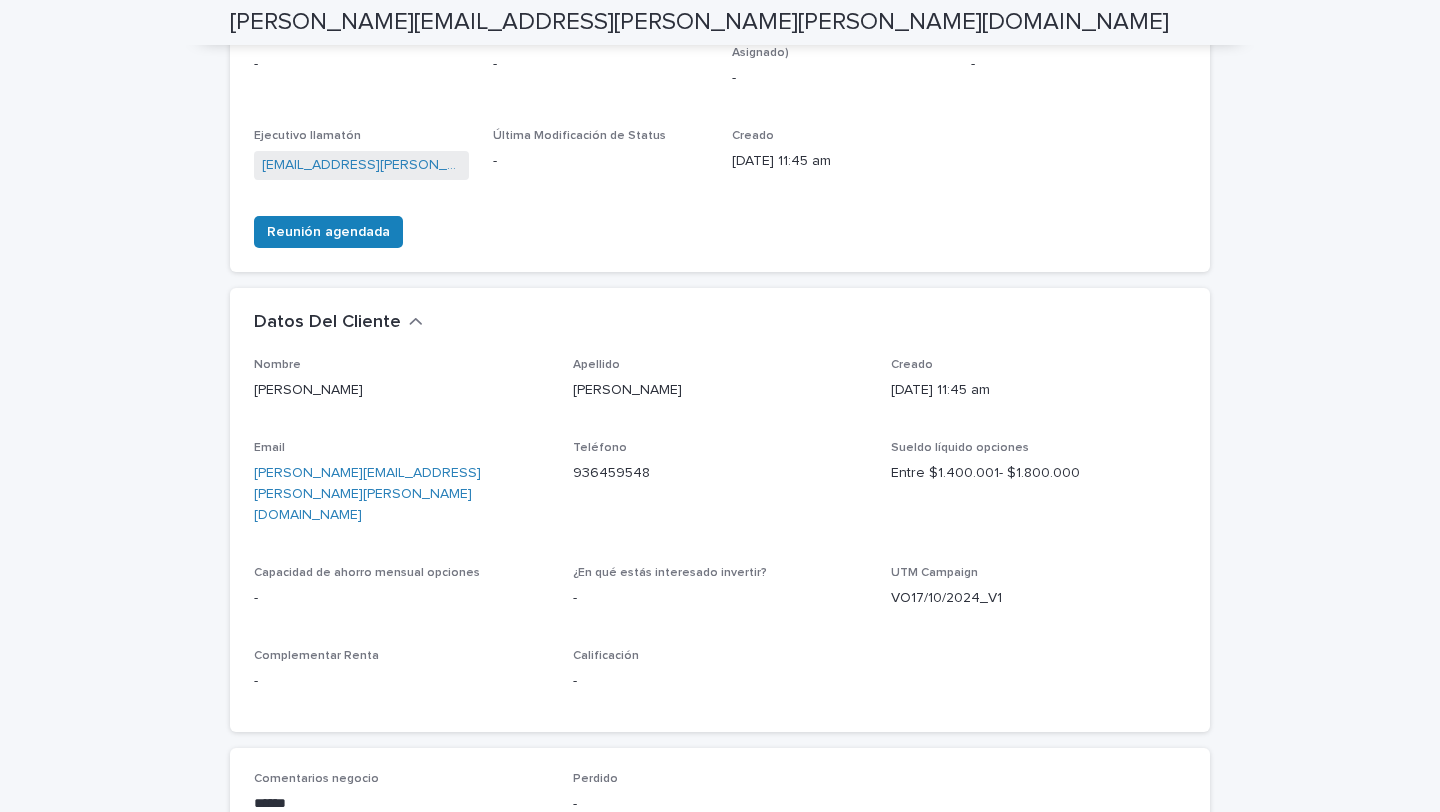 scroll, scrollTop: 0, scrollLeft: 0, axis: both 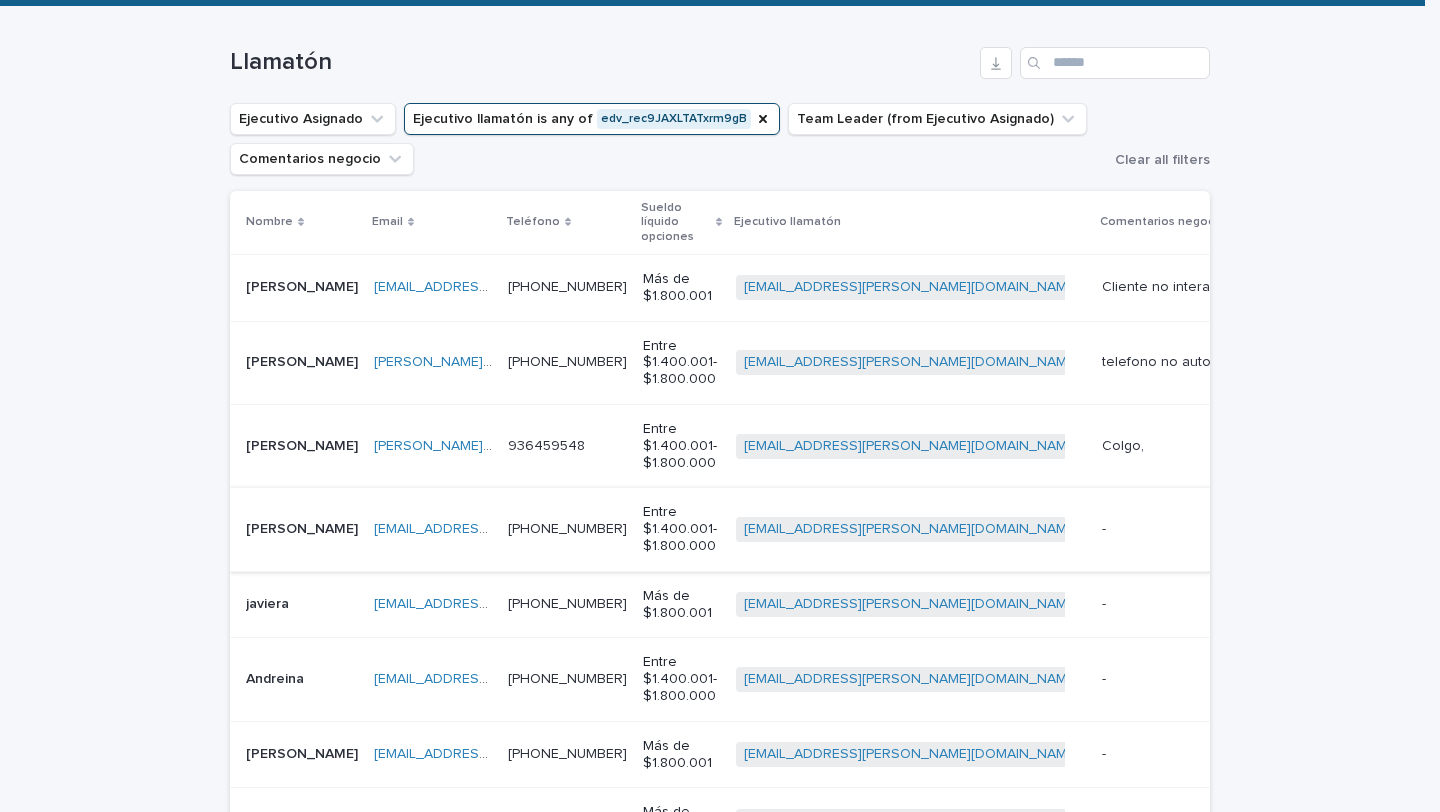 click on "Juanpablolopezlillo@gmail.com" at bounding box center [487, 529] 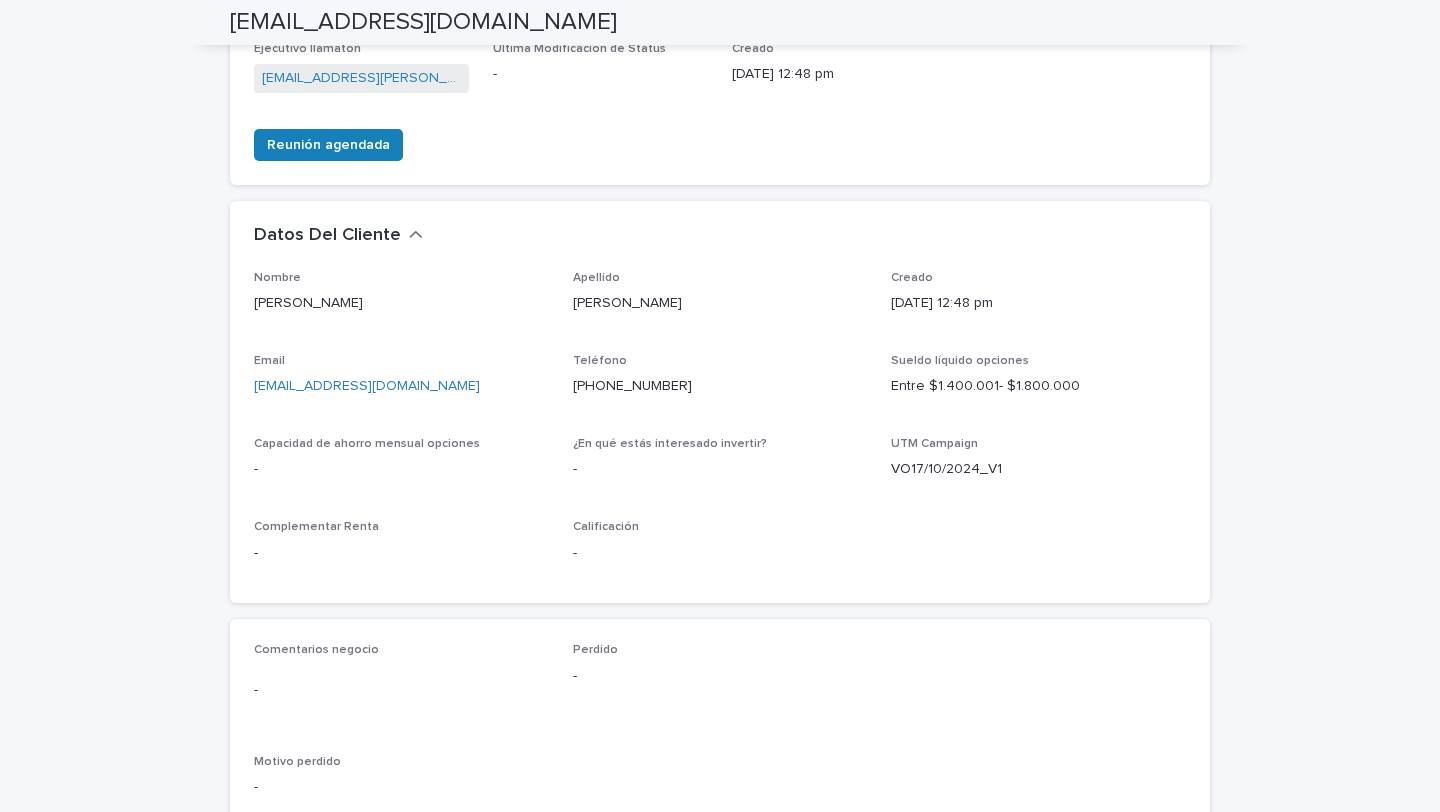 scroll, scrollTop: 408, scrollLeft: 0, axis: vertical 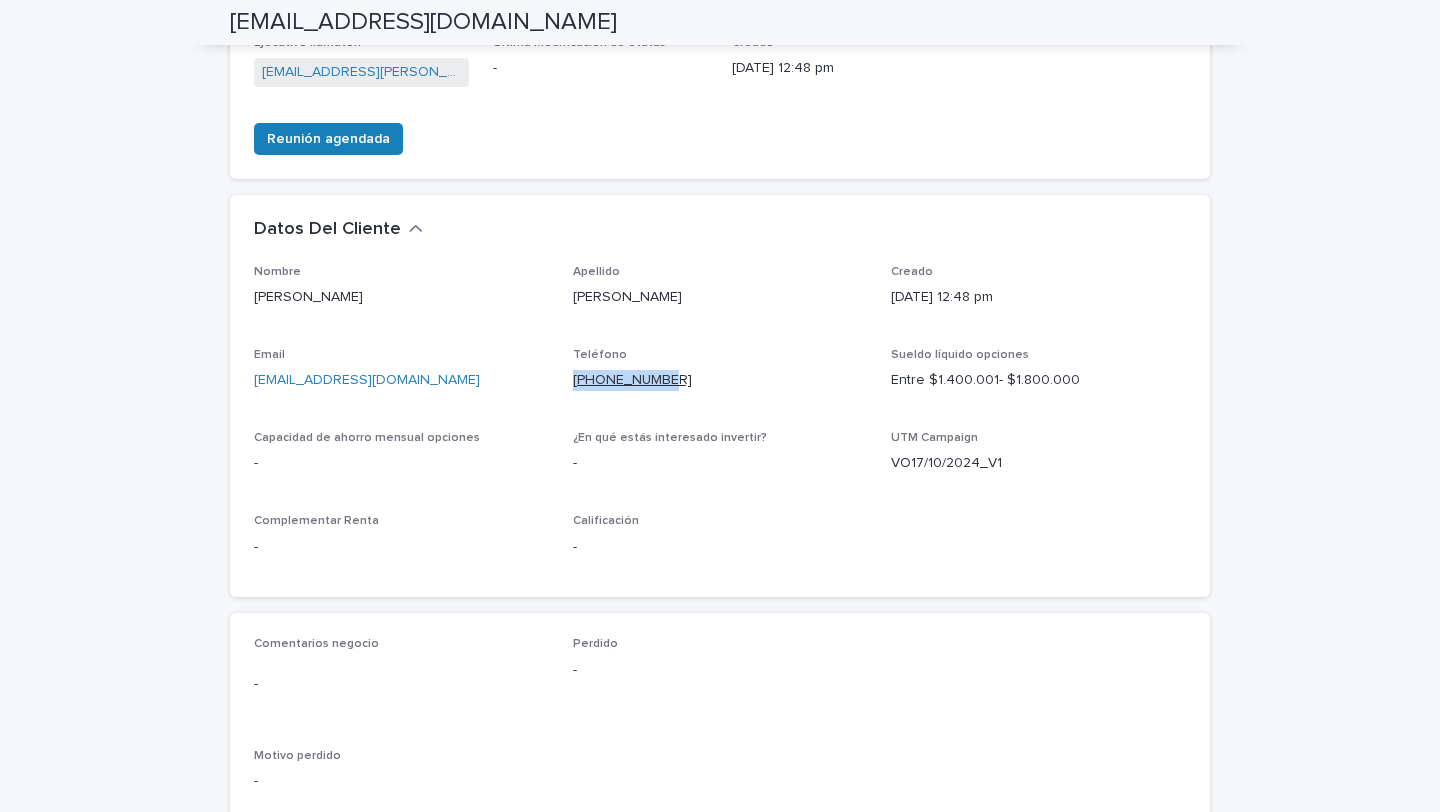 drag, startPoint x: 669, startPoint y: 364, endPoint x: 568, endPoint y: 364, distance: 101 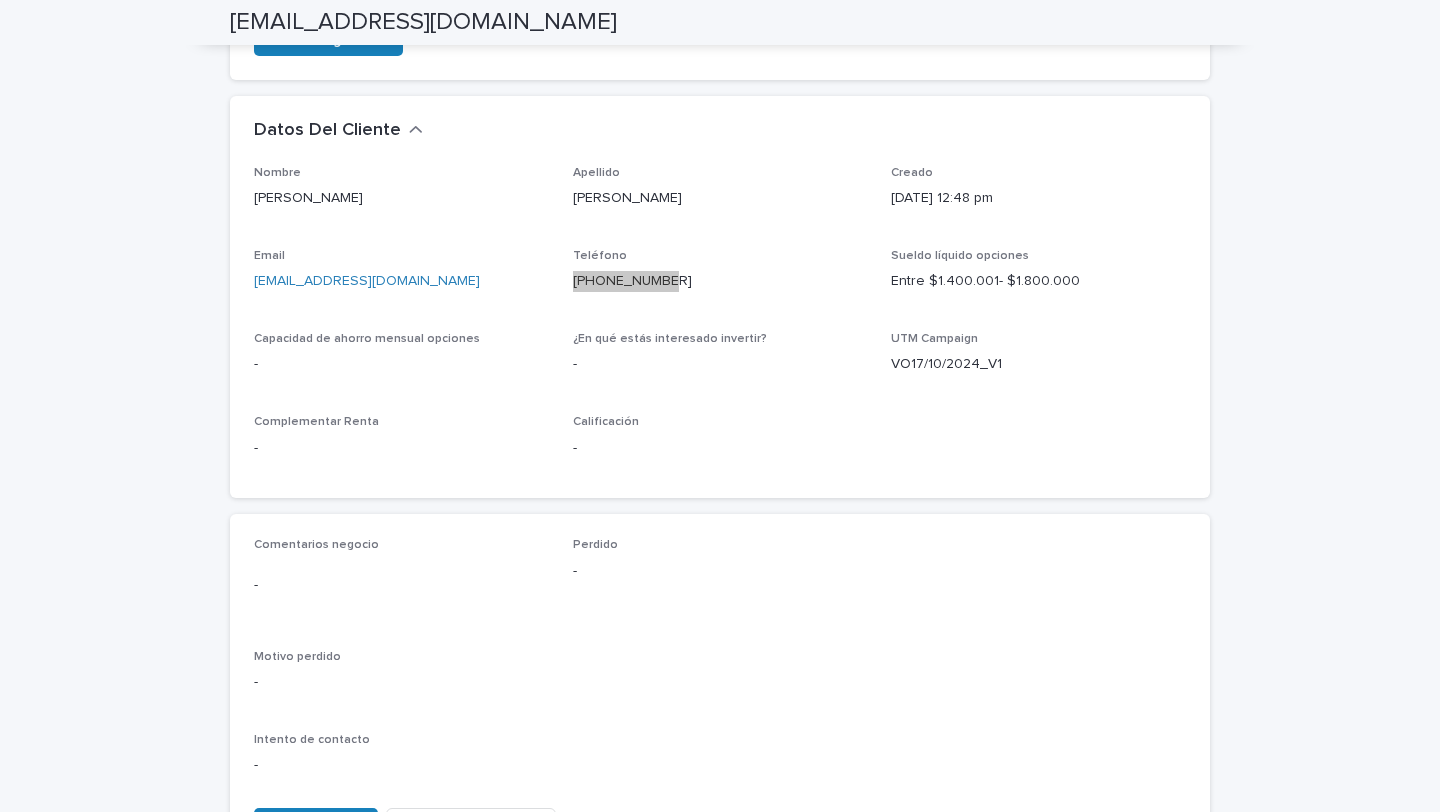 scroll, scrollTop: 717, scrollLeft: 0, axis: vertical 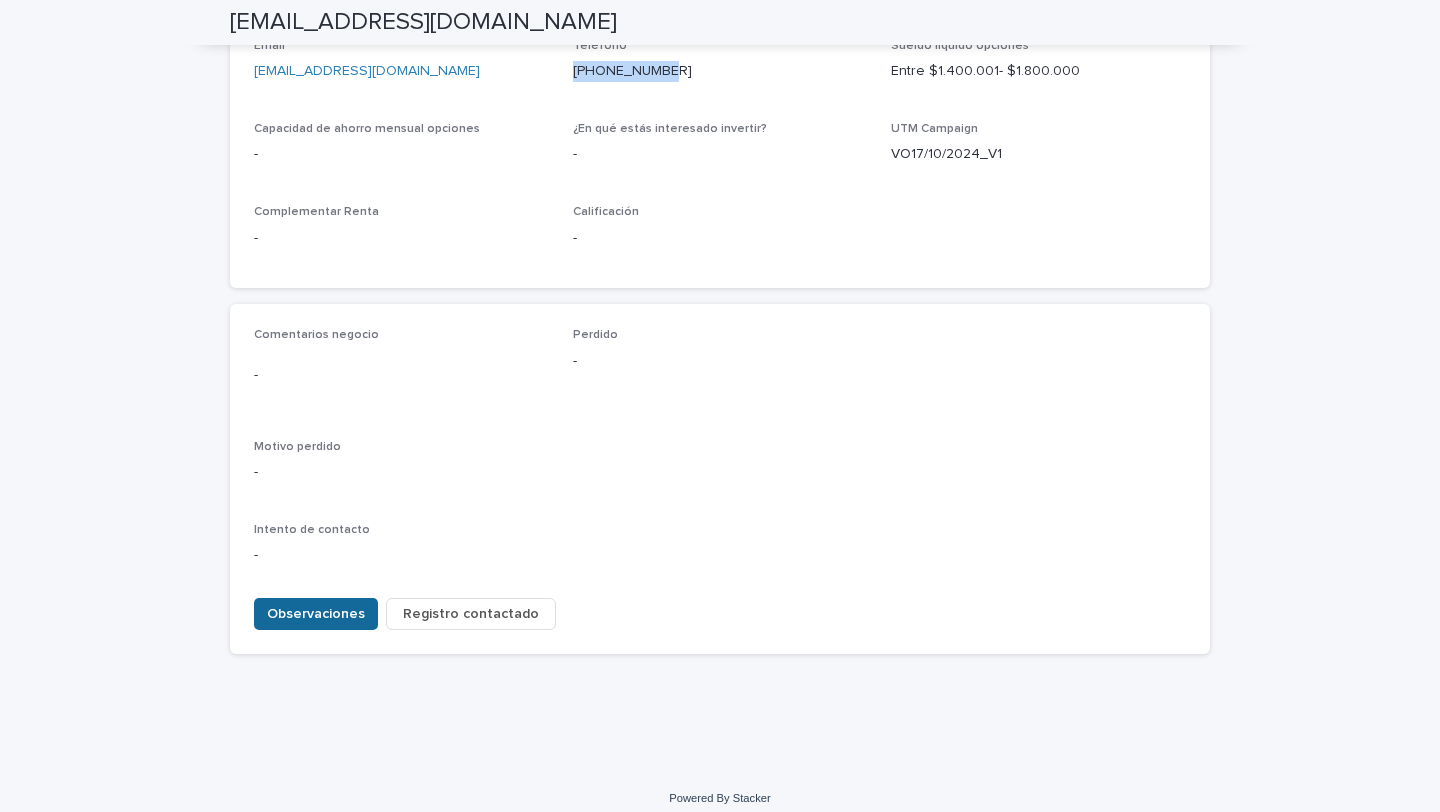click on "Observaciones" at bounding box center (316, 614) 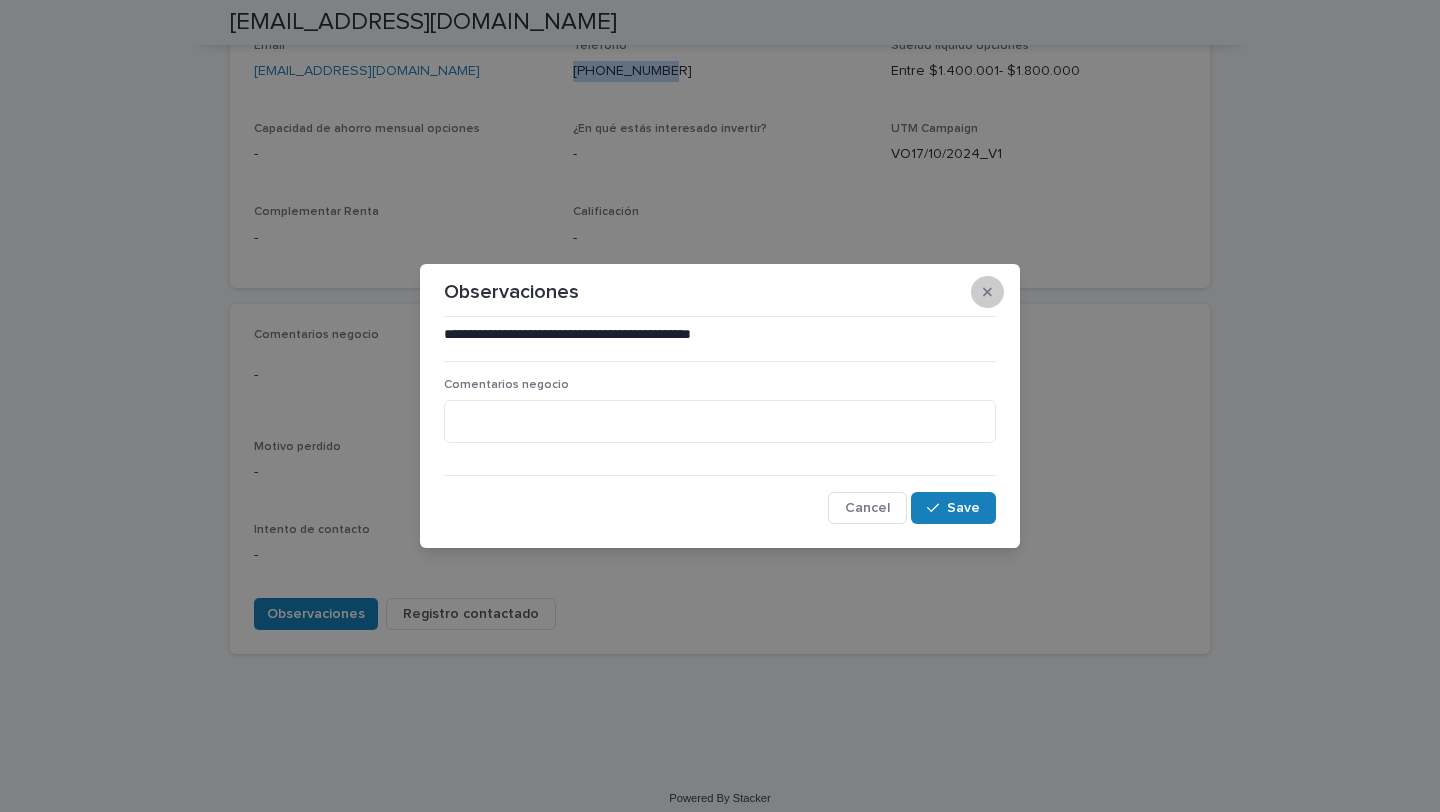 click 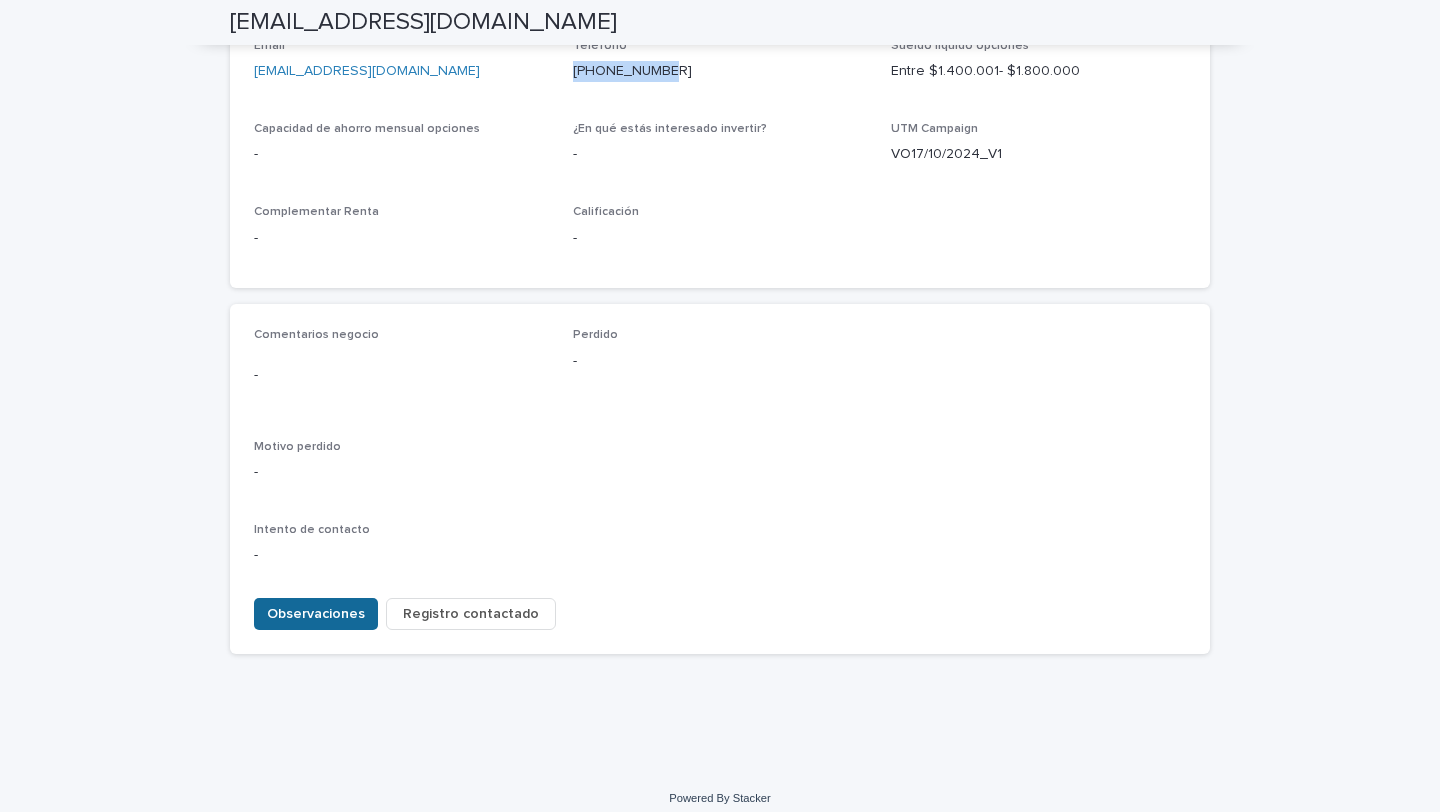 click on "Observaciones" at bounding box center [316, 614] 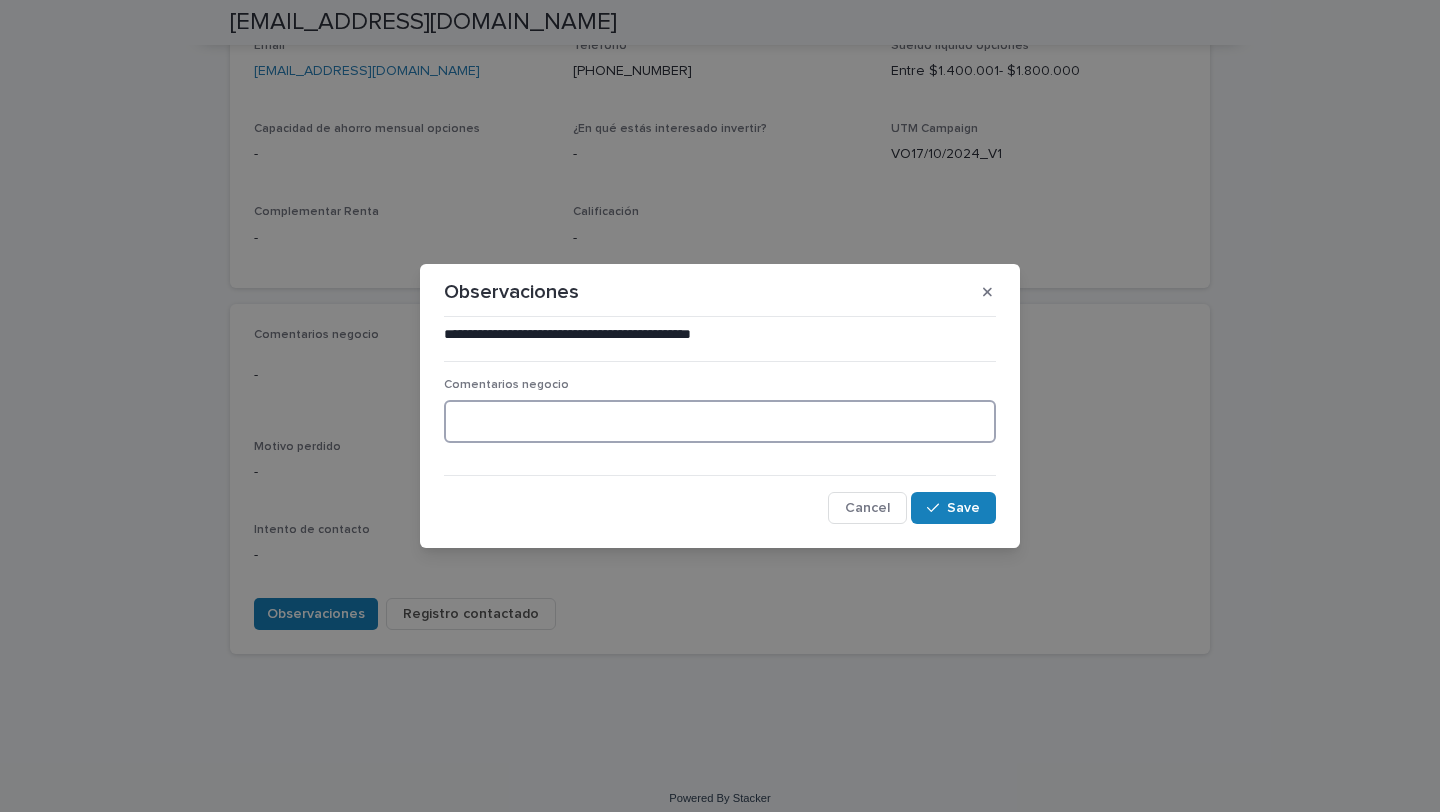 click at bounding box center [720, 421] 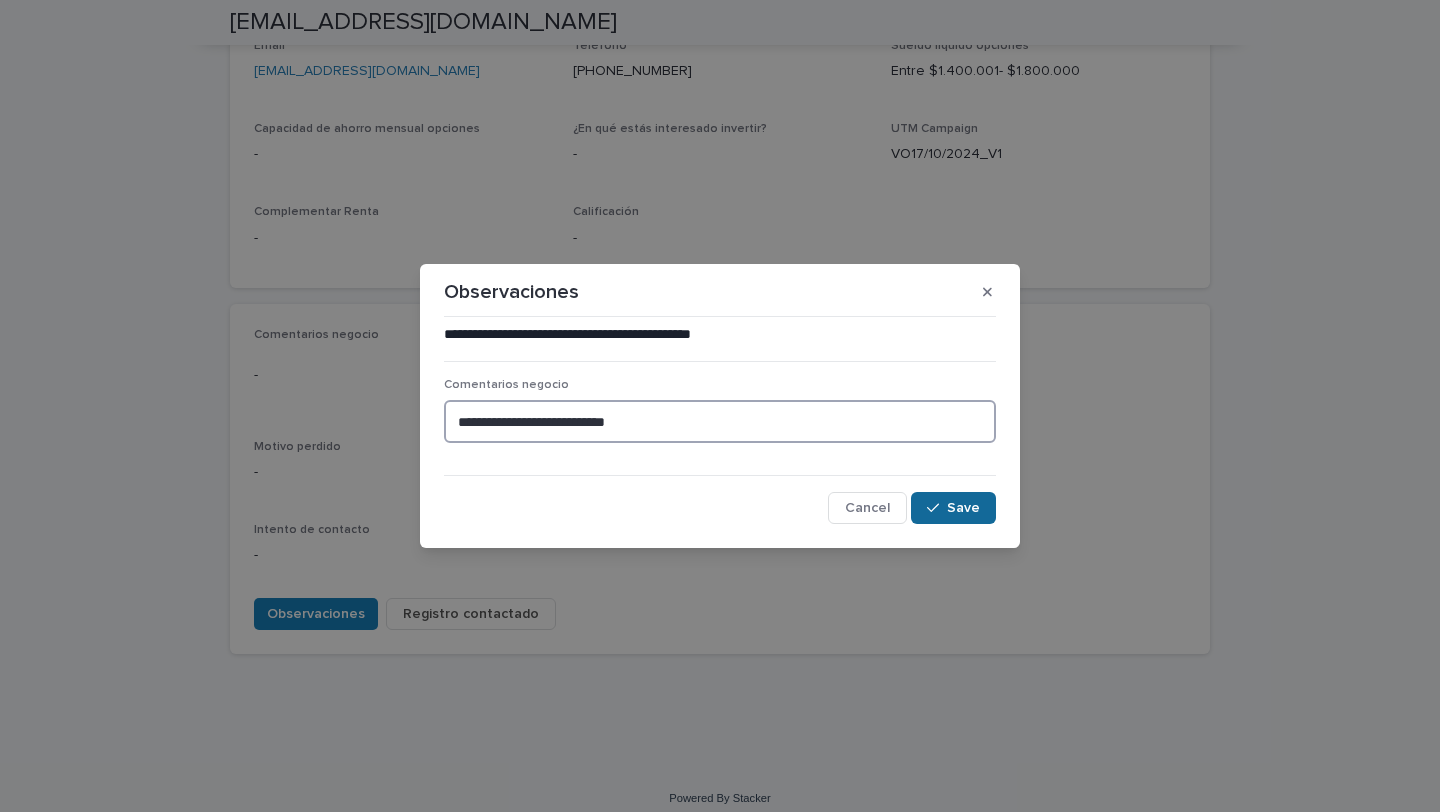type on "**********" 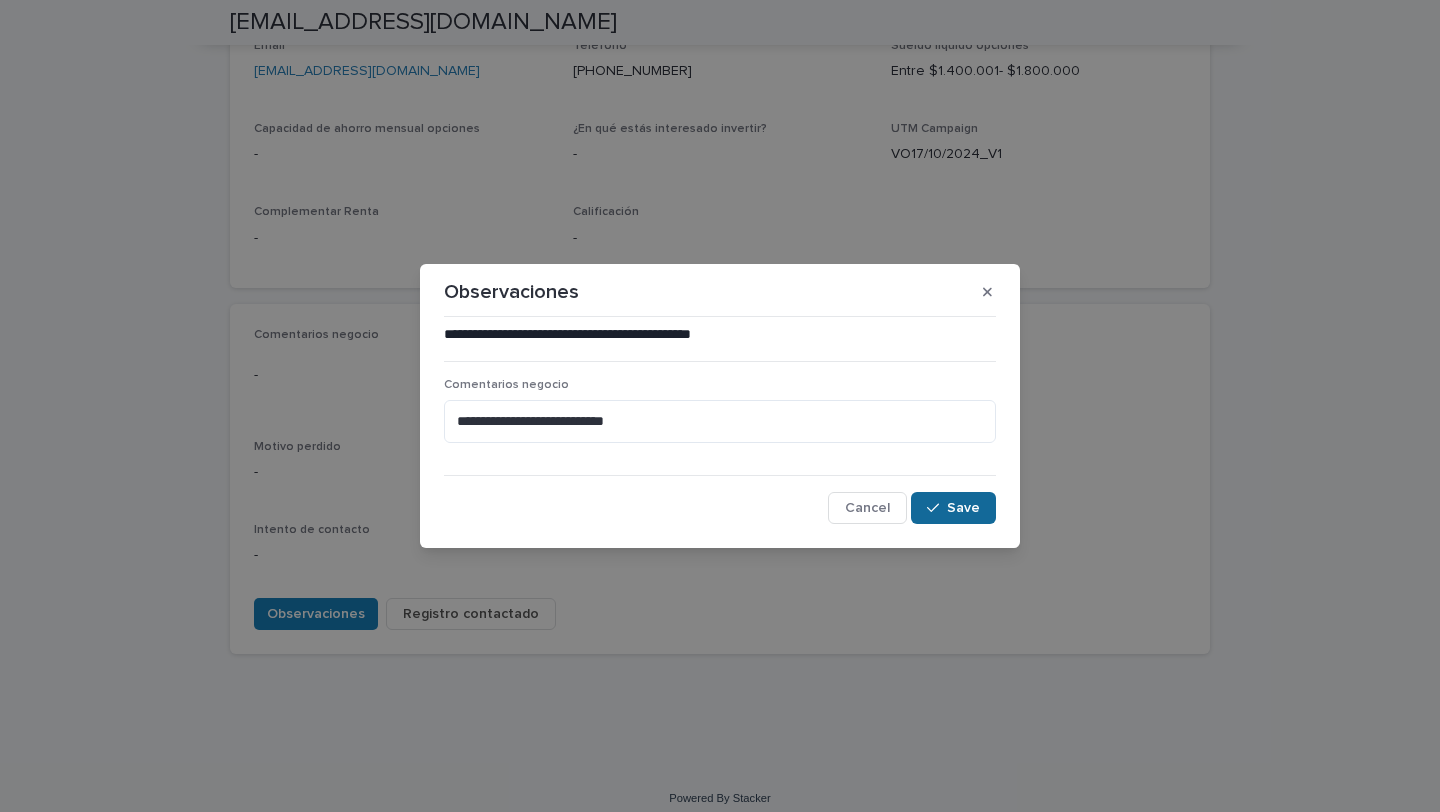 click on "Save" at bounding box center [953, 508] 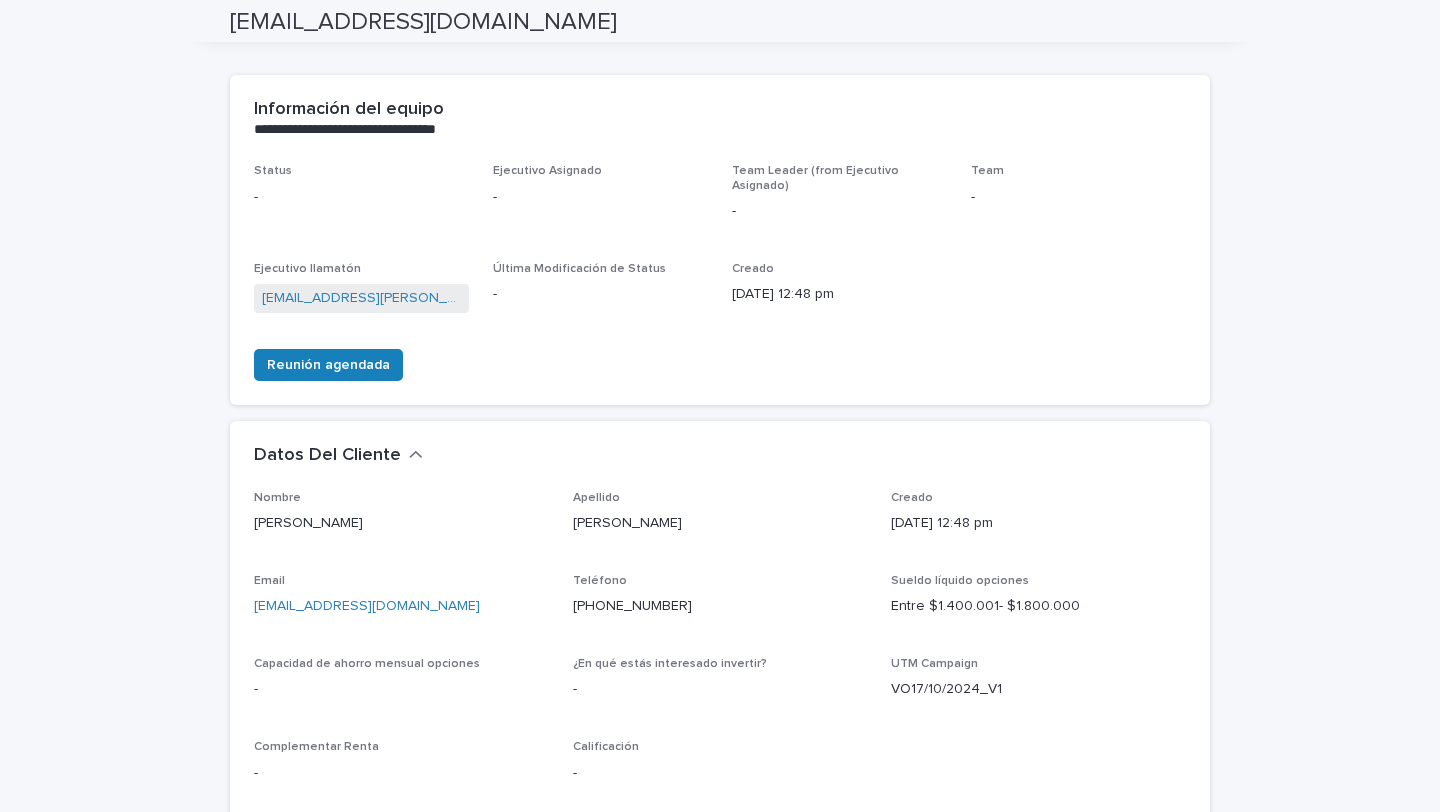scroll, scrollTop: 0, scrollLeft: 0, axis: both 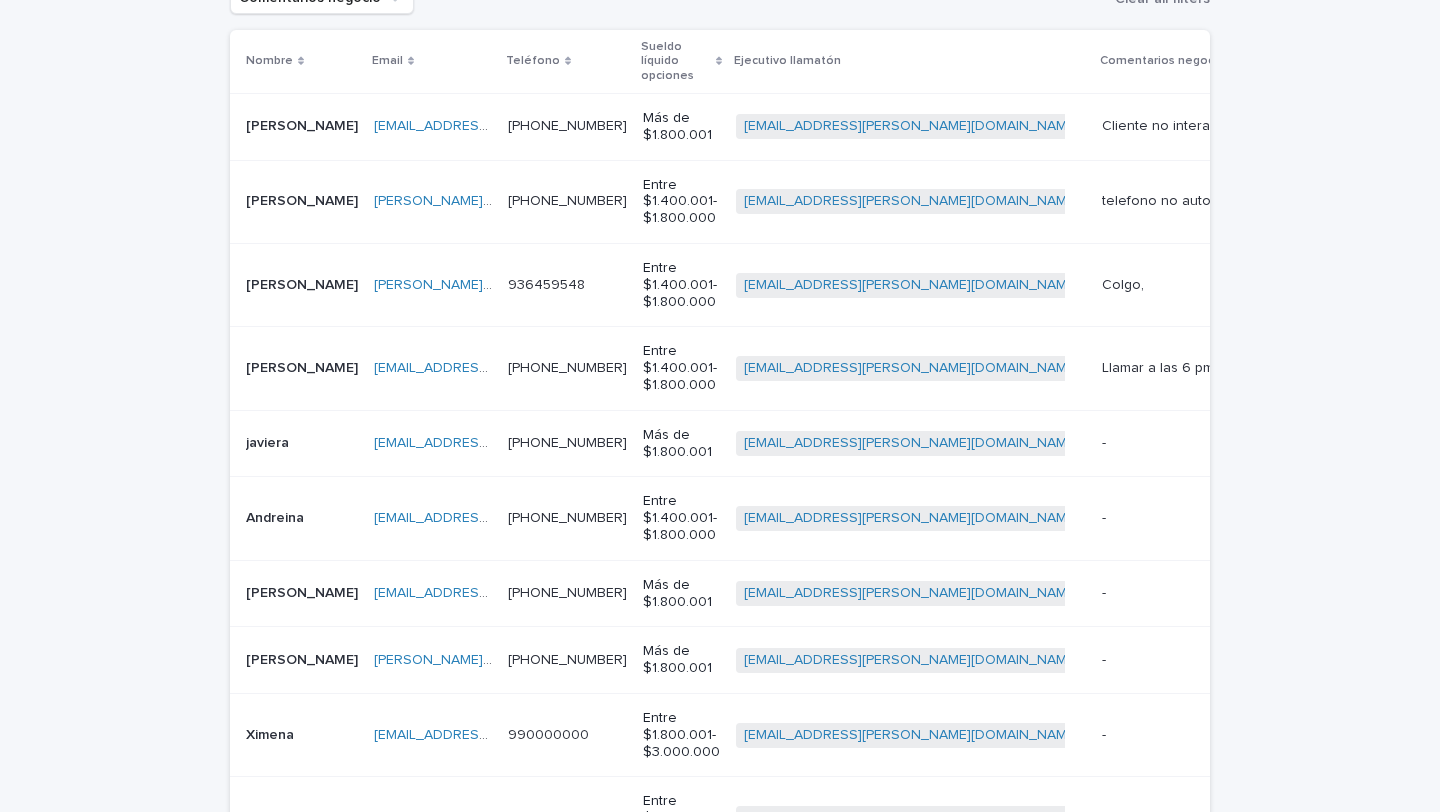 click at bounding box center (1244, 443) 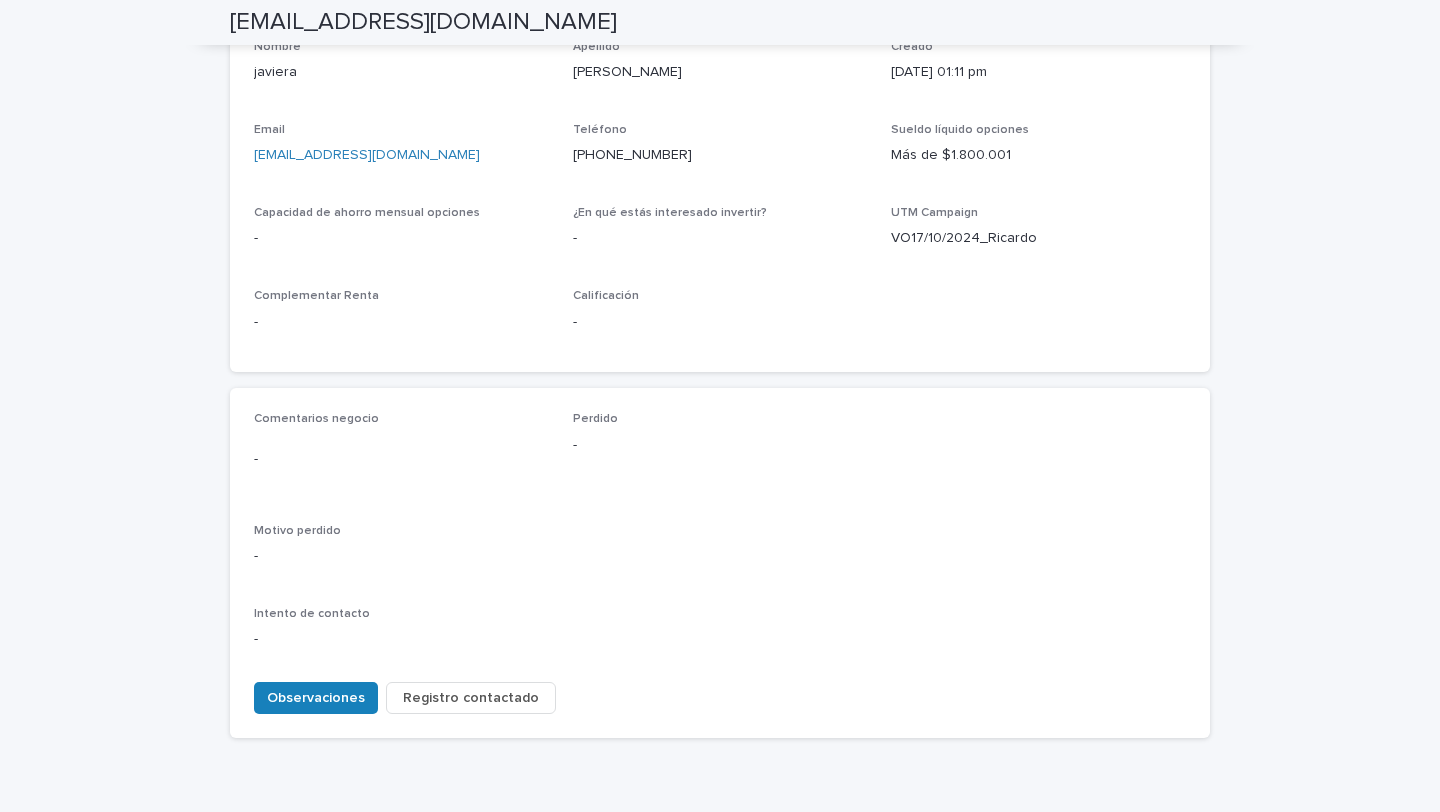 scroll, scrollTop: 717, scrollLeft: 0, axis: vertical 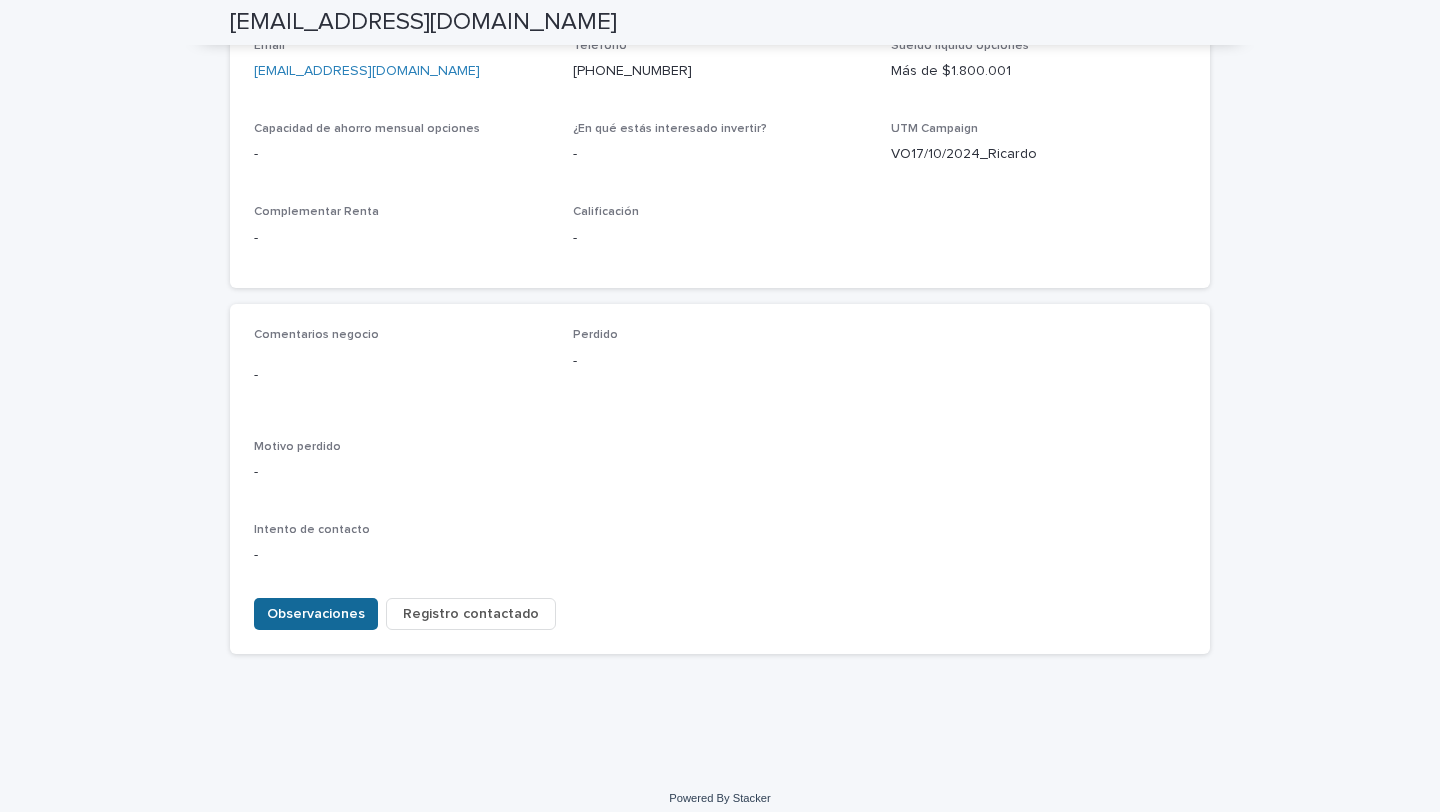 click on "Observaciones" at bounding box center [316, 614] 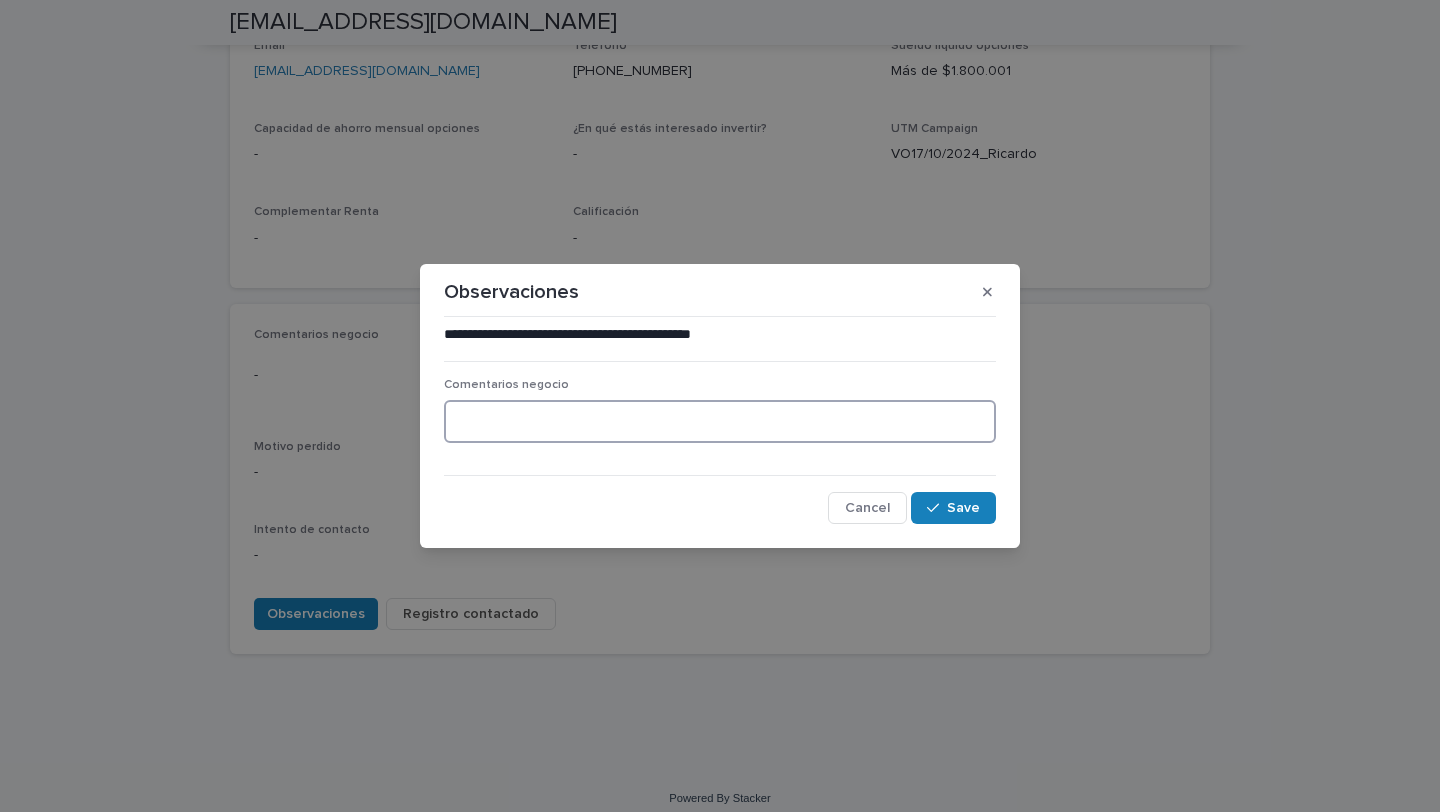 click at bounding box center (720, 421) 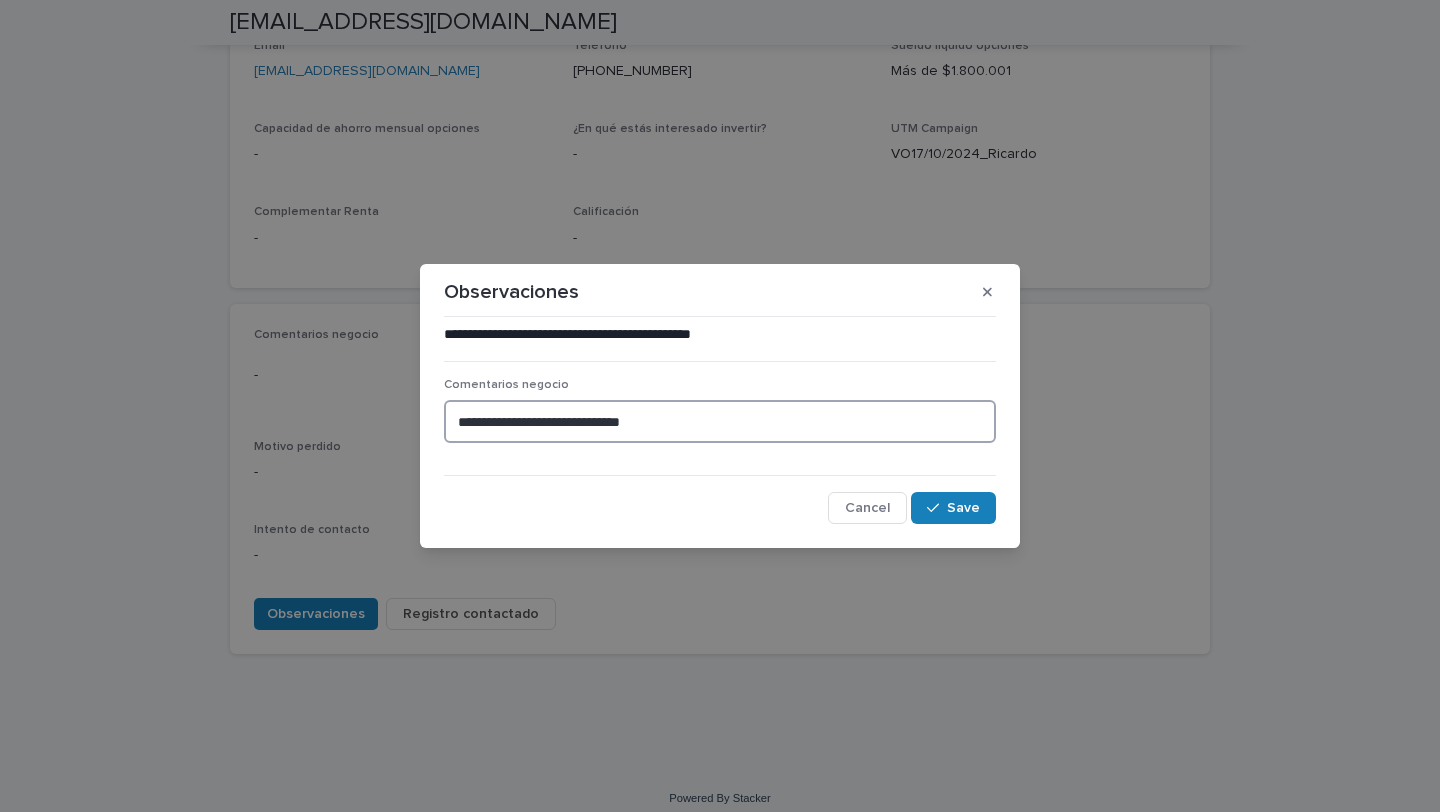 click on "**********" at bounding box center [720, 421] 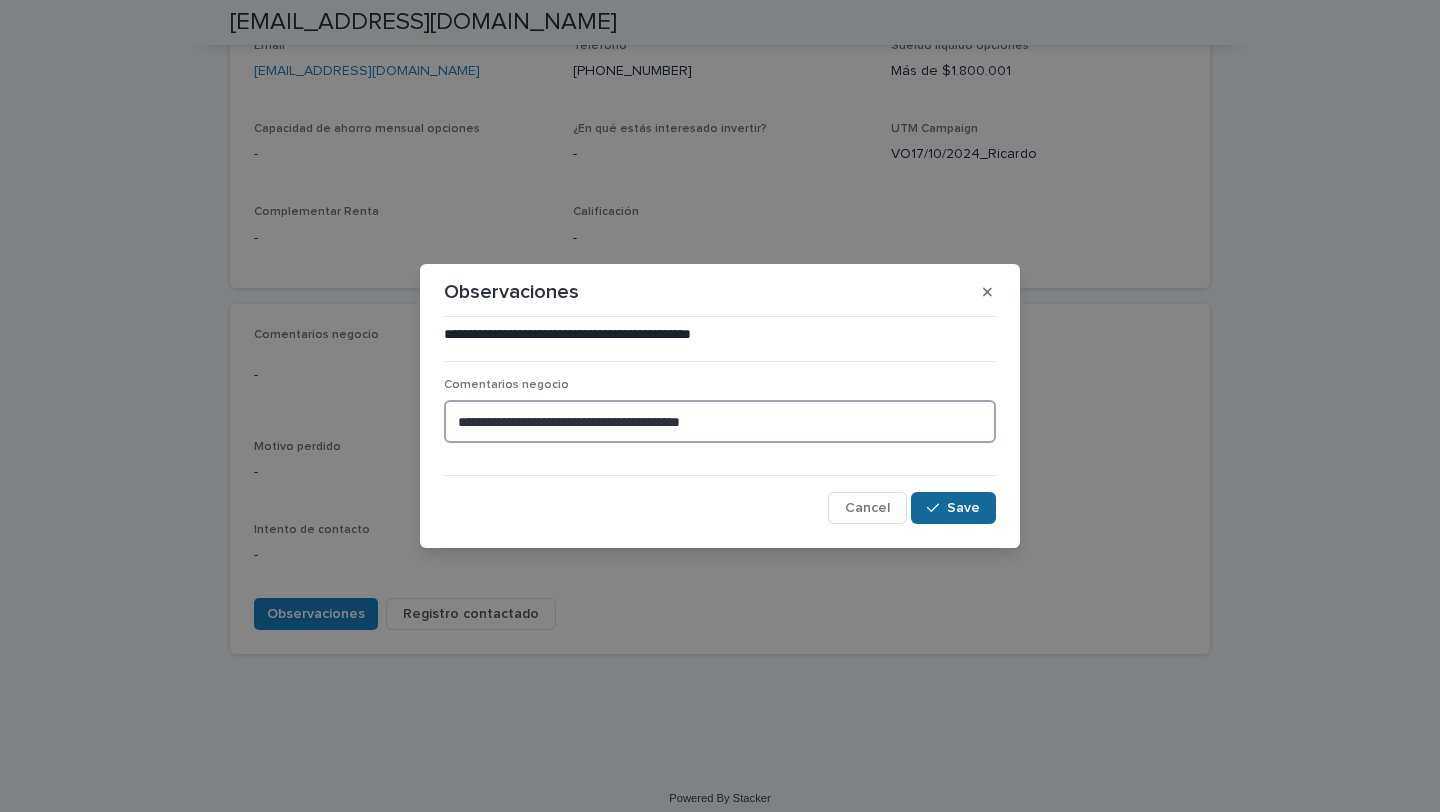 type on "**********" 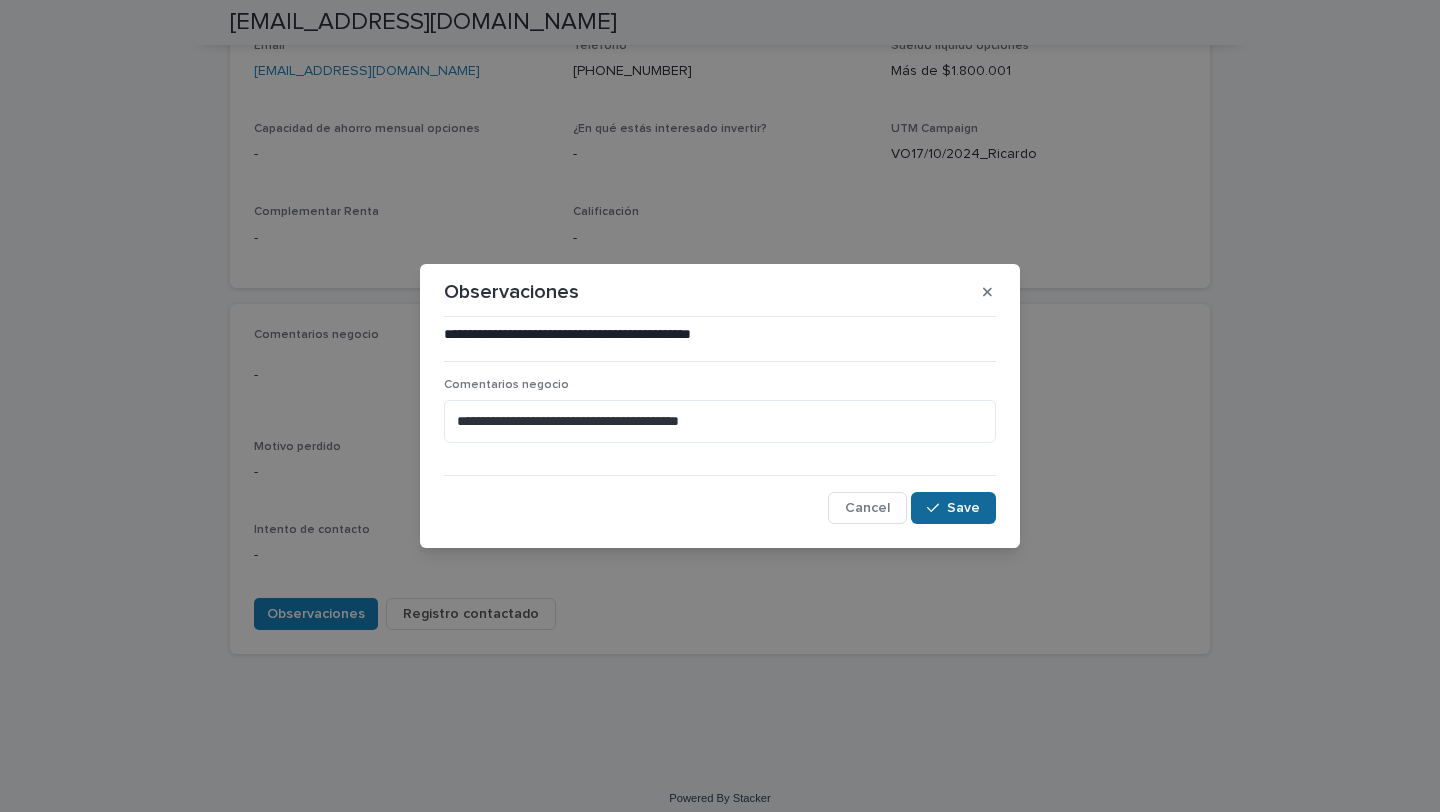 click on "Save" at bounding box center (963, 508) 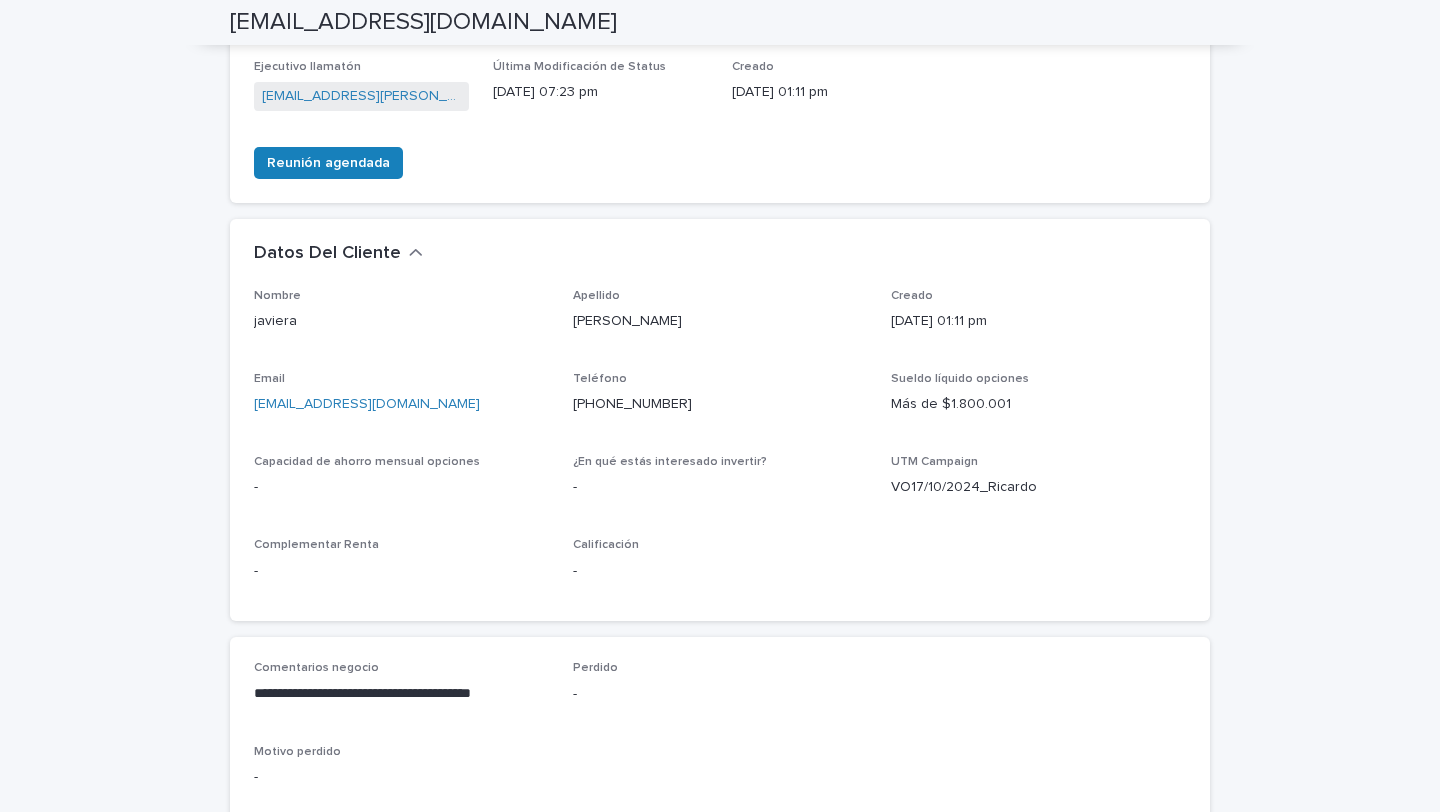 scroll, scrollTop: 0, scrollLeft: 0, axis: both 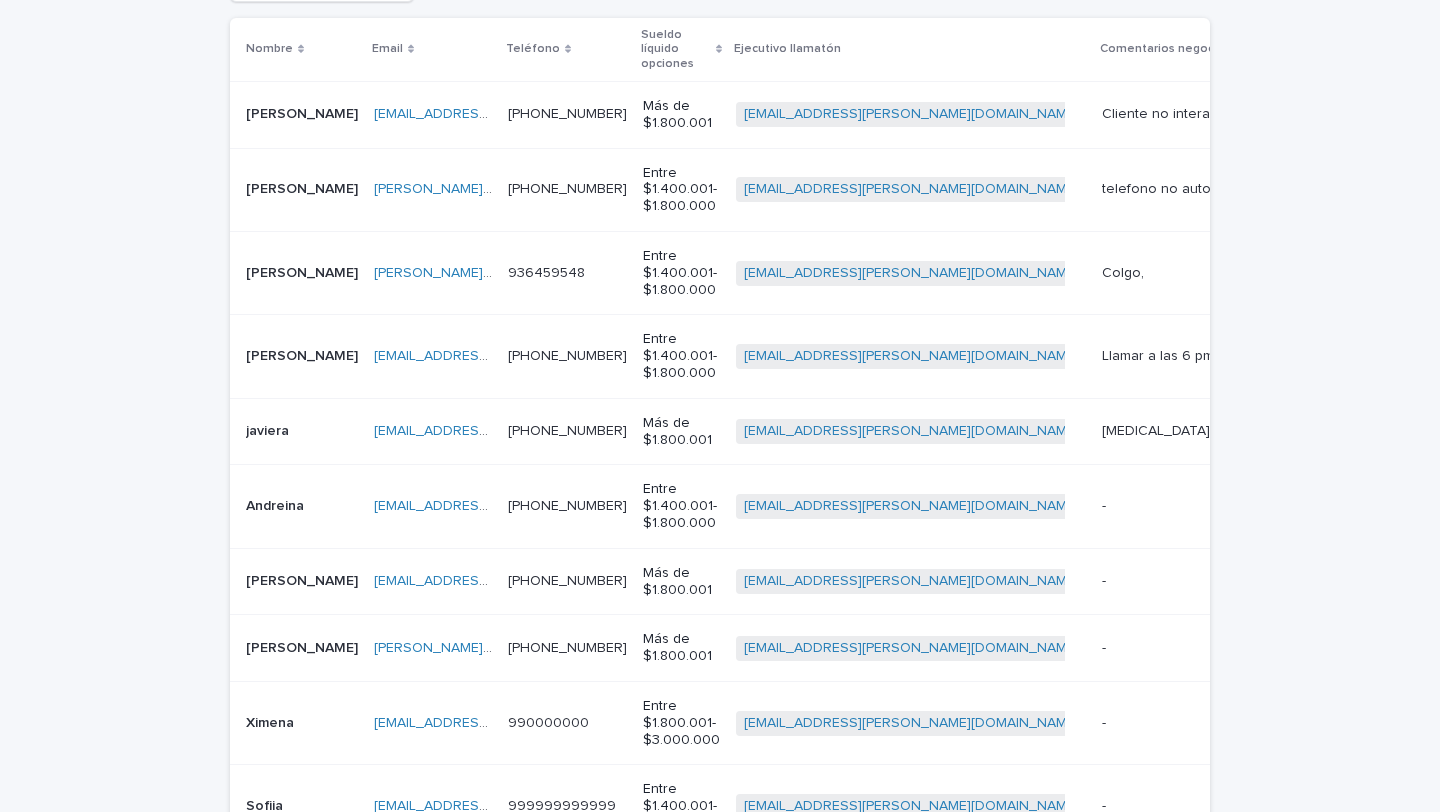 click on "- -" at bounding box center [1244, 506] 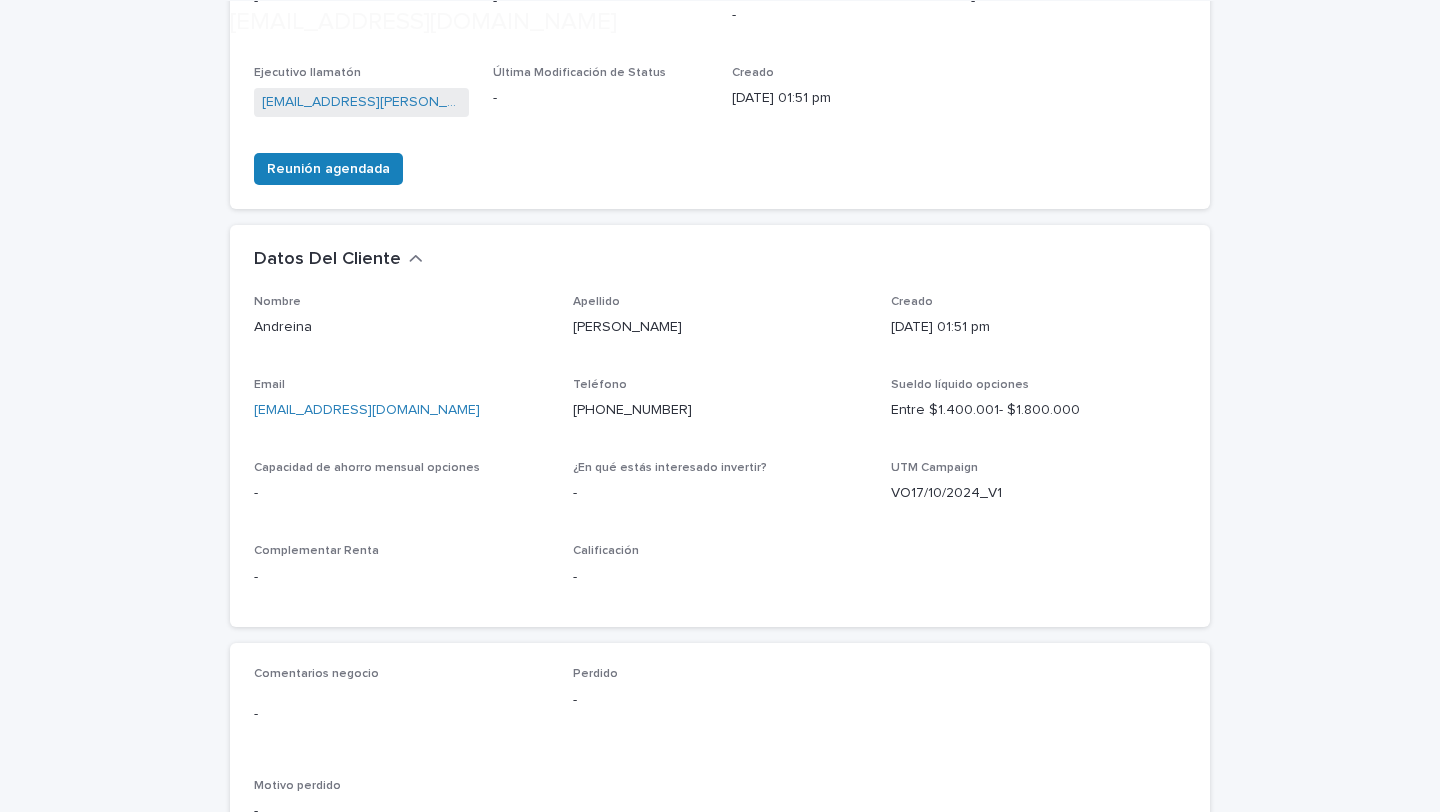 scroll, scrollTop: 717, scrollLeft: 0, axis: vertical 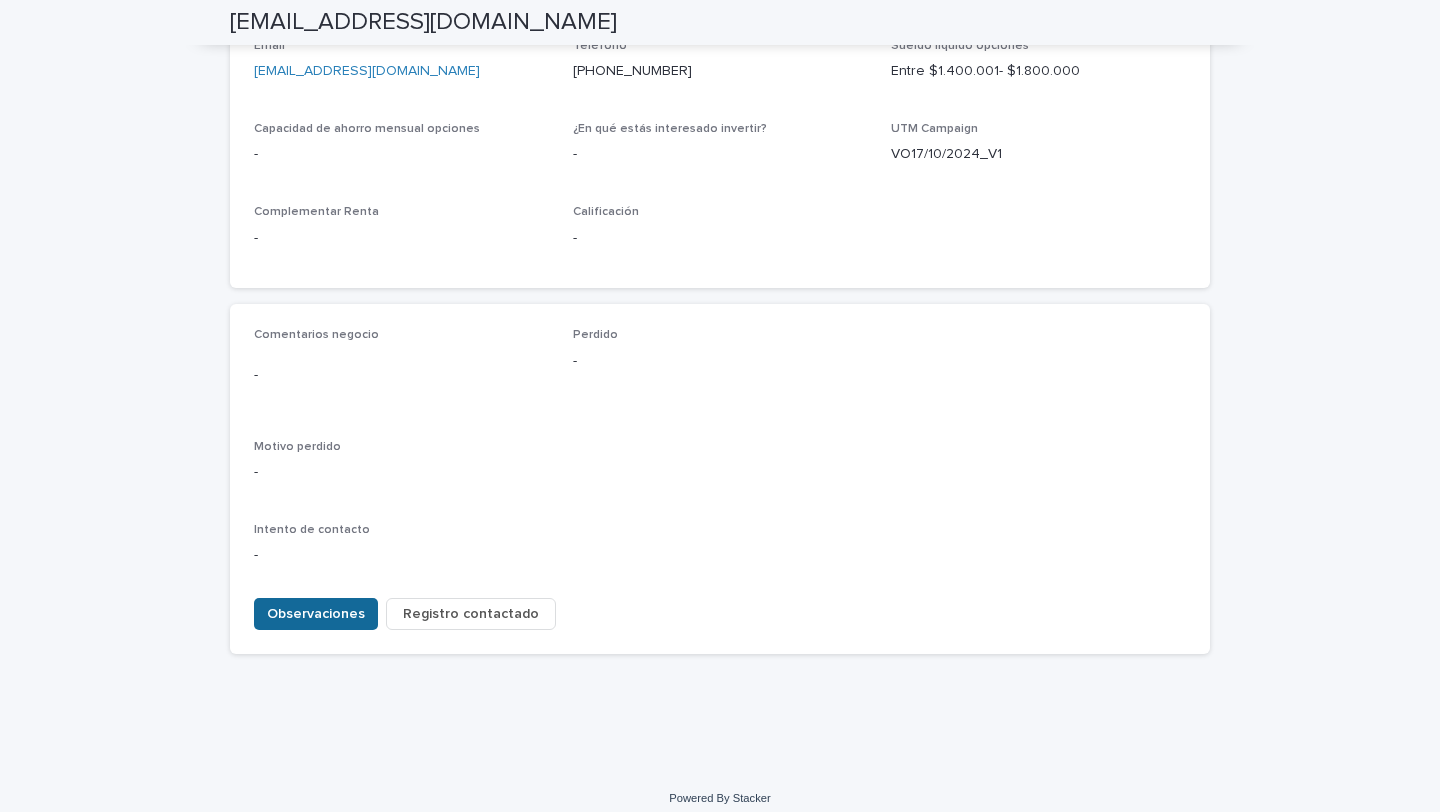 click on "Observaciones" at bounding box center [316, 614] 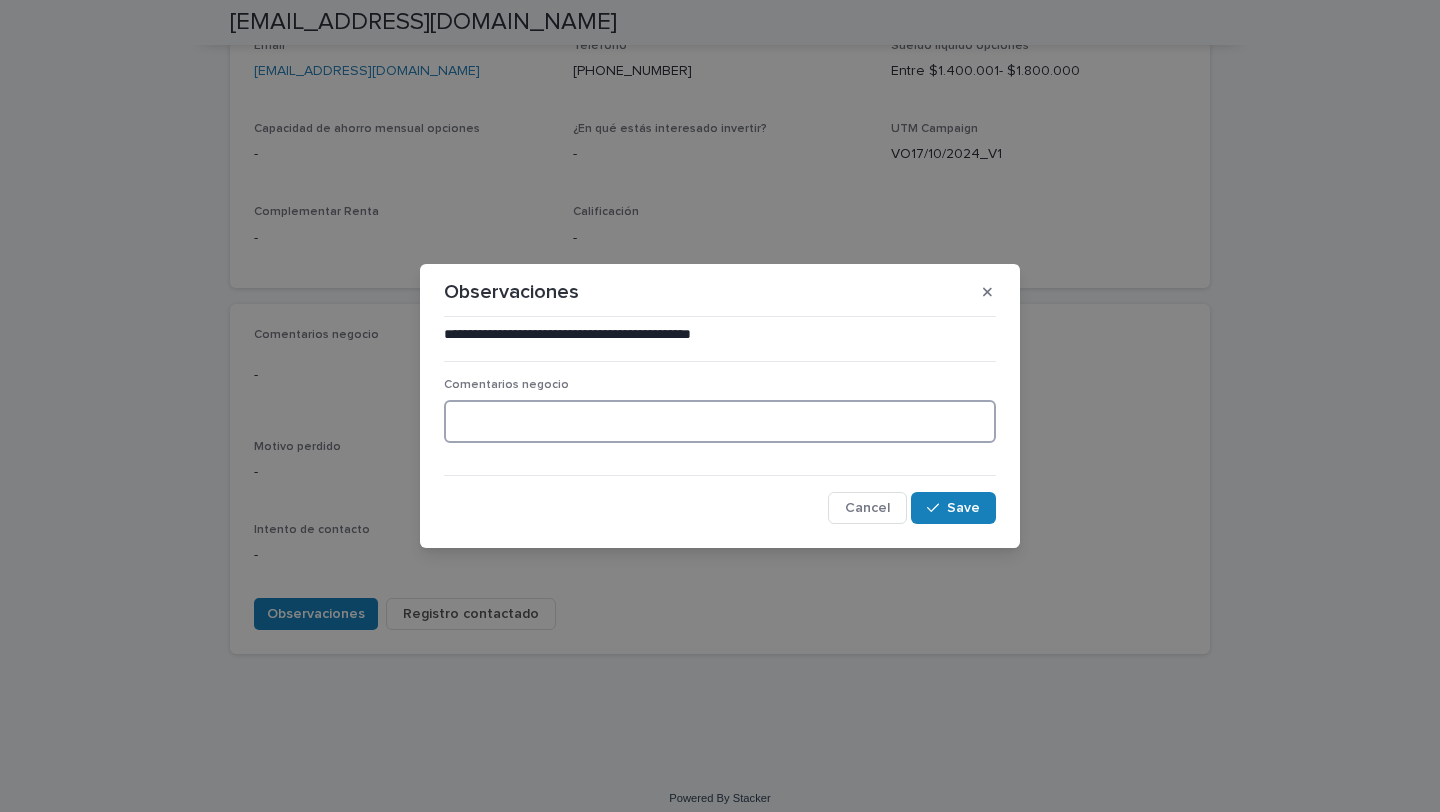 click at bounding box center (720, 421) 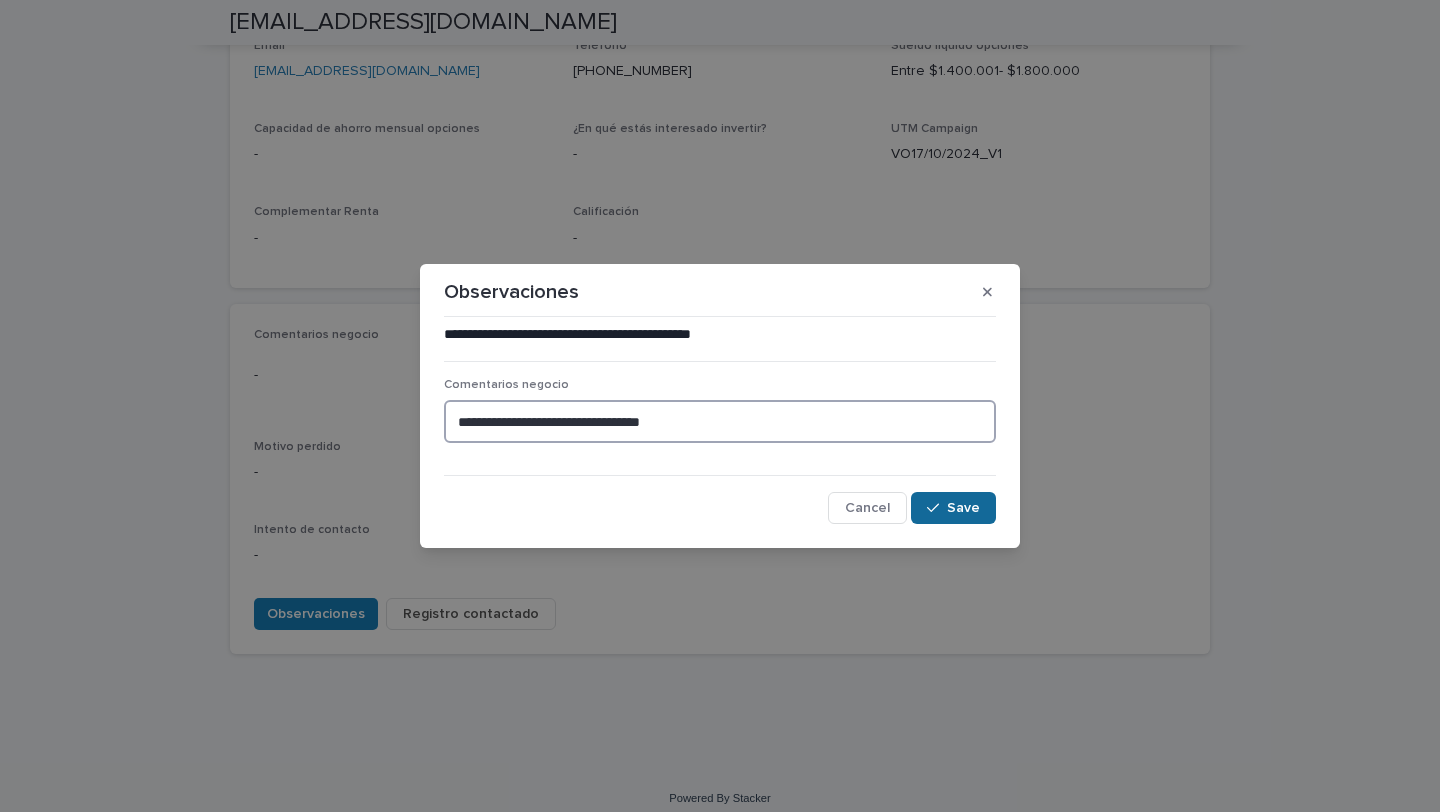 type on "**********" 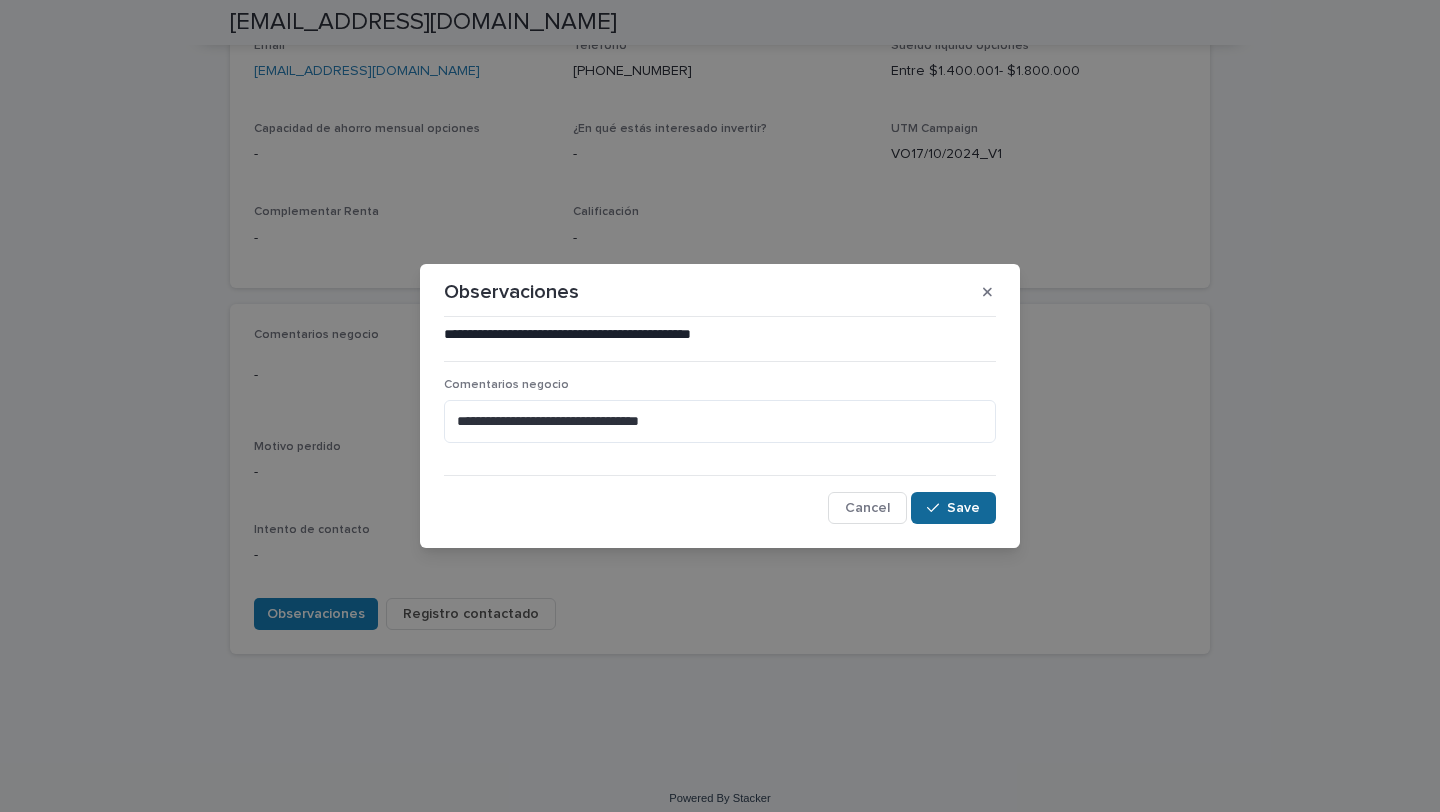 click 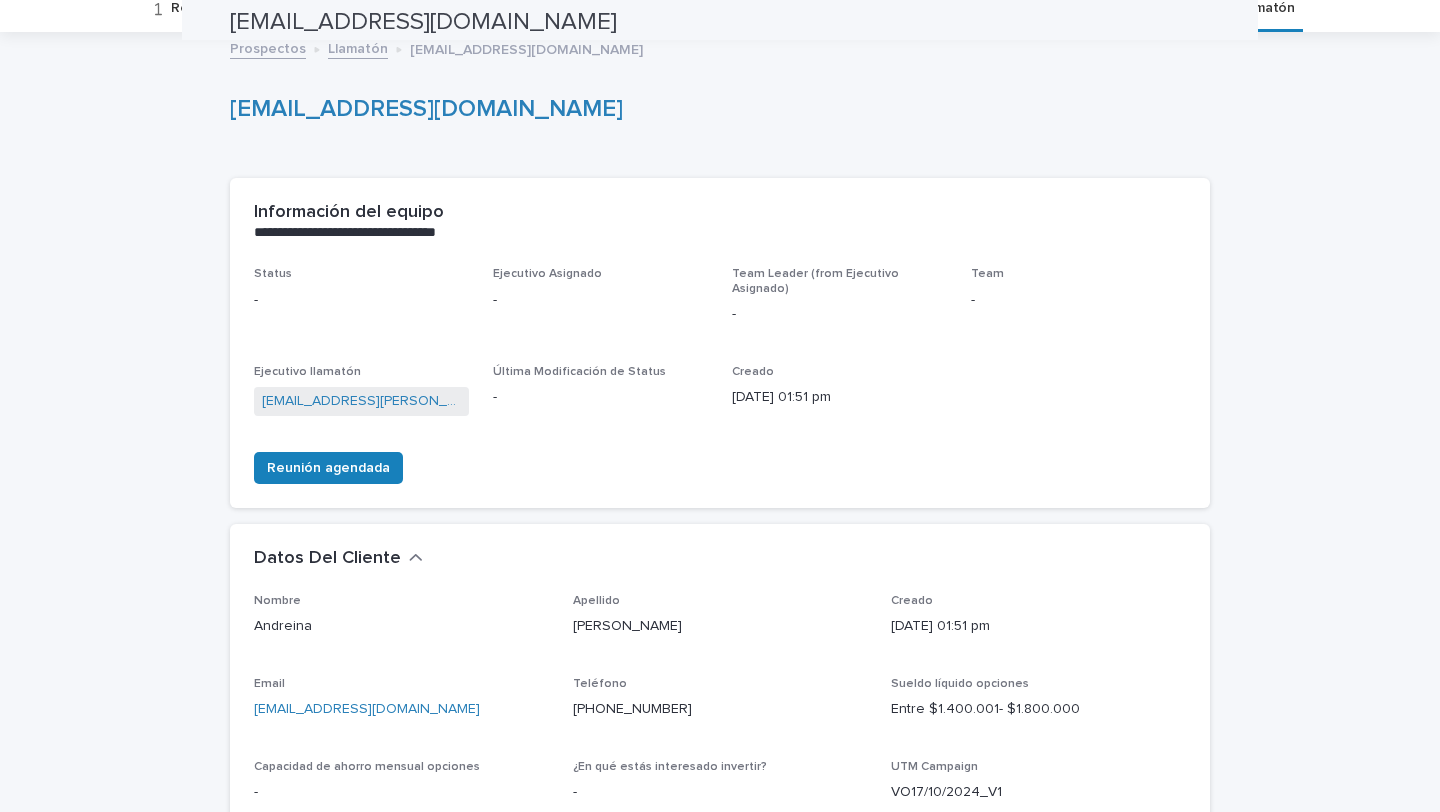scroll, scrollTop: 0, scrollLeft: 0, axis: both 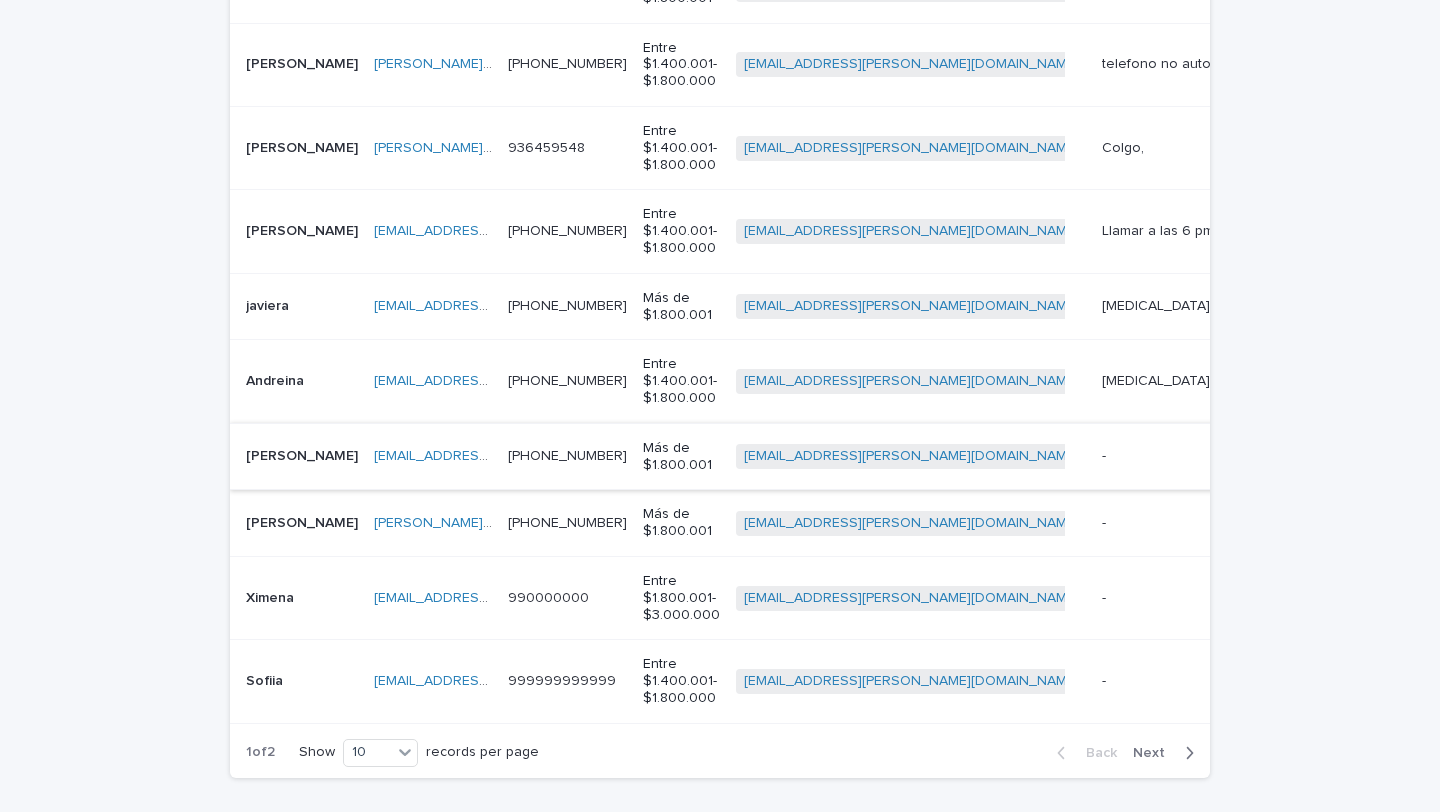 click on "Sergiocrowley22@gmail.com" at bounding box center [487, 456] 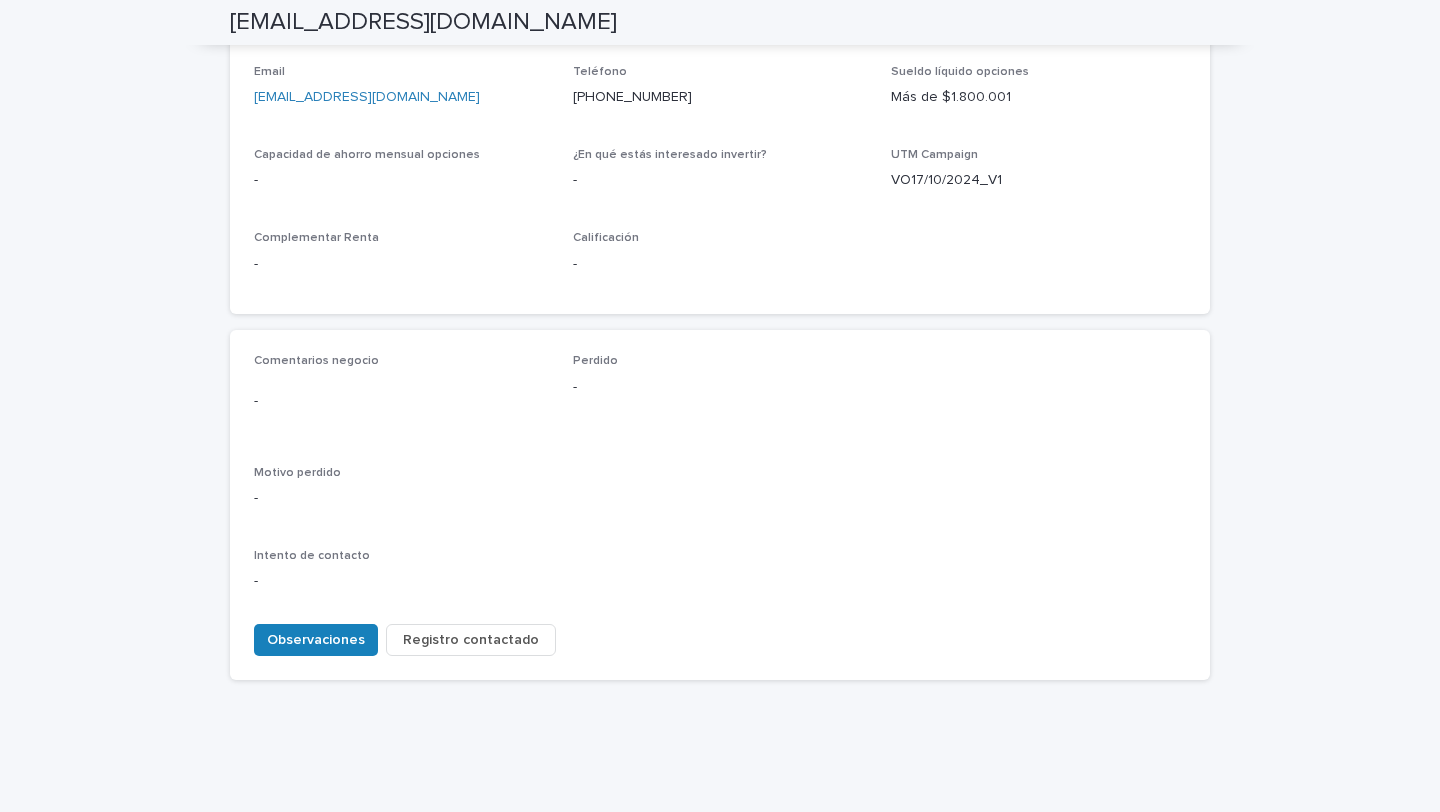 scroll, scrollTop: 717, scrollLeft: 0, axis: vertical 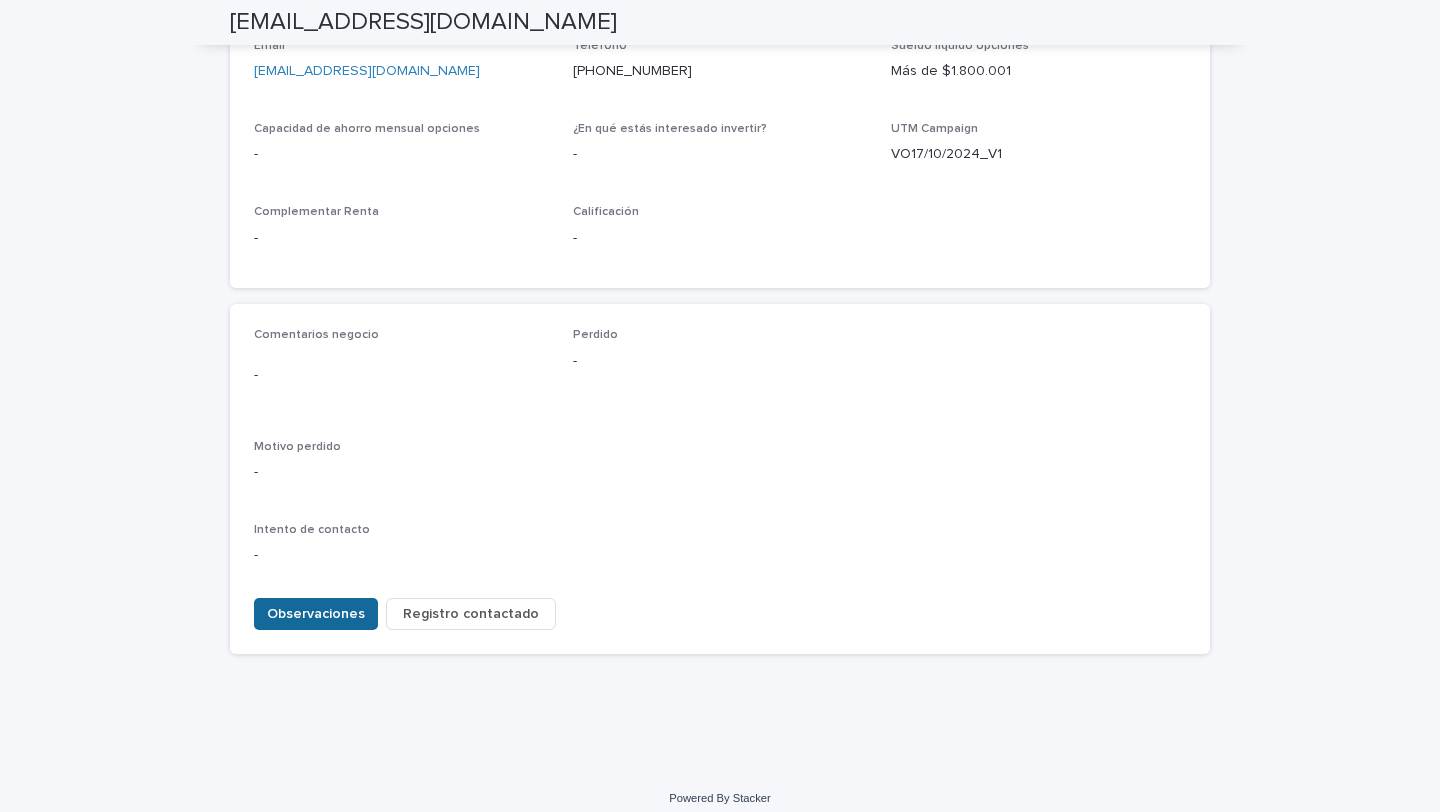 click on "Observaciones" at bounding box center [316, 614] 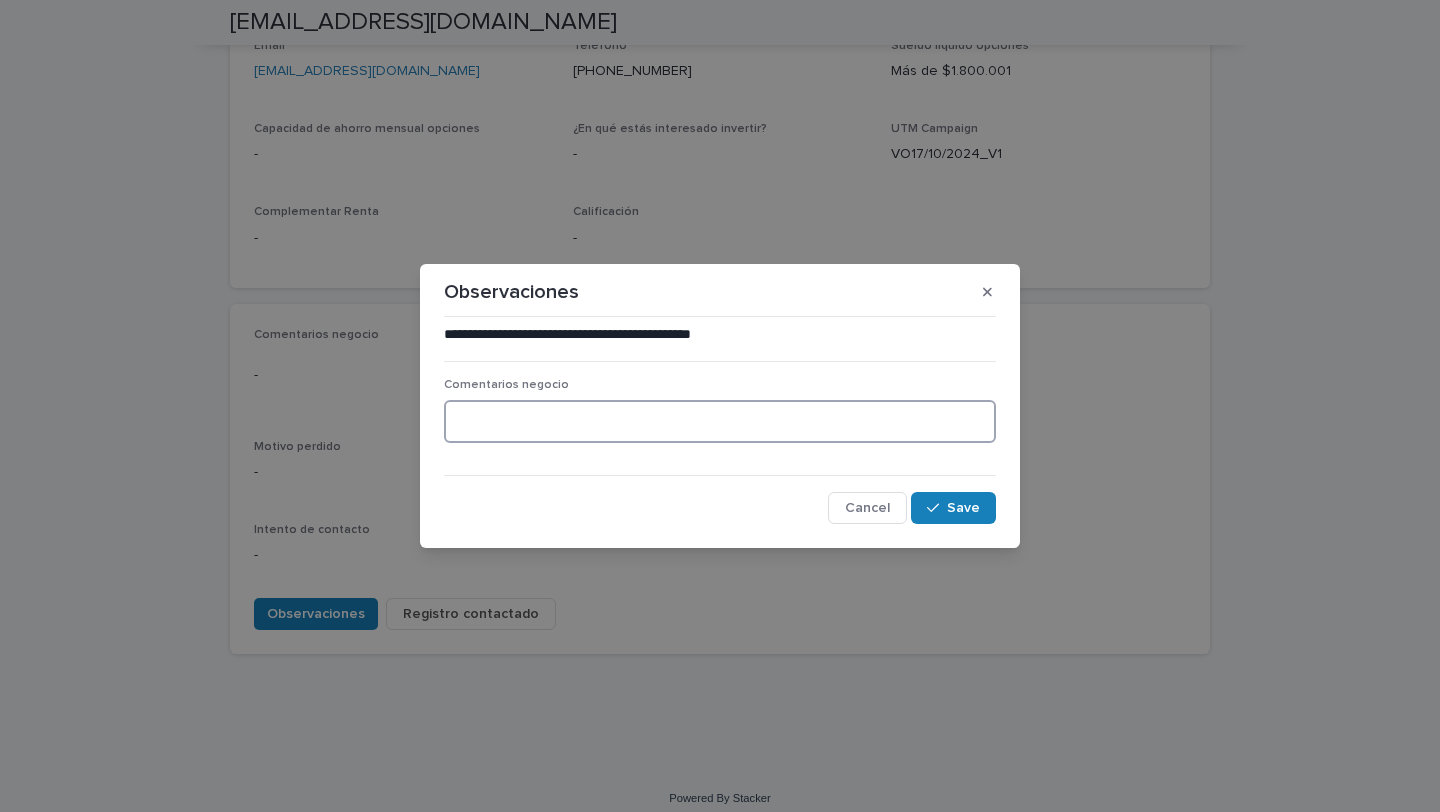 click at bounding box center (720, 421) 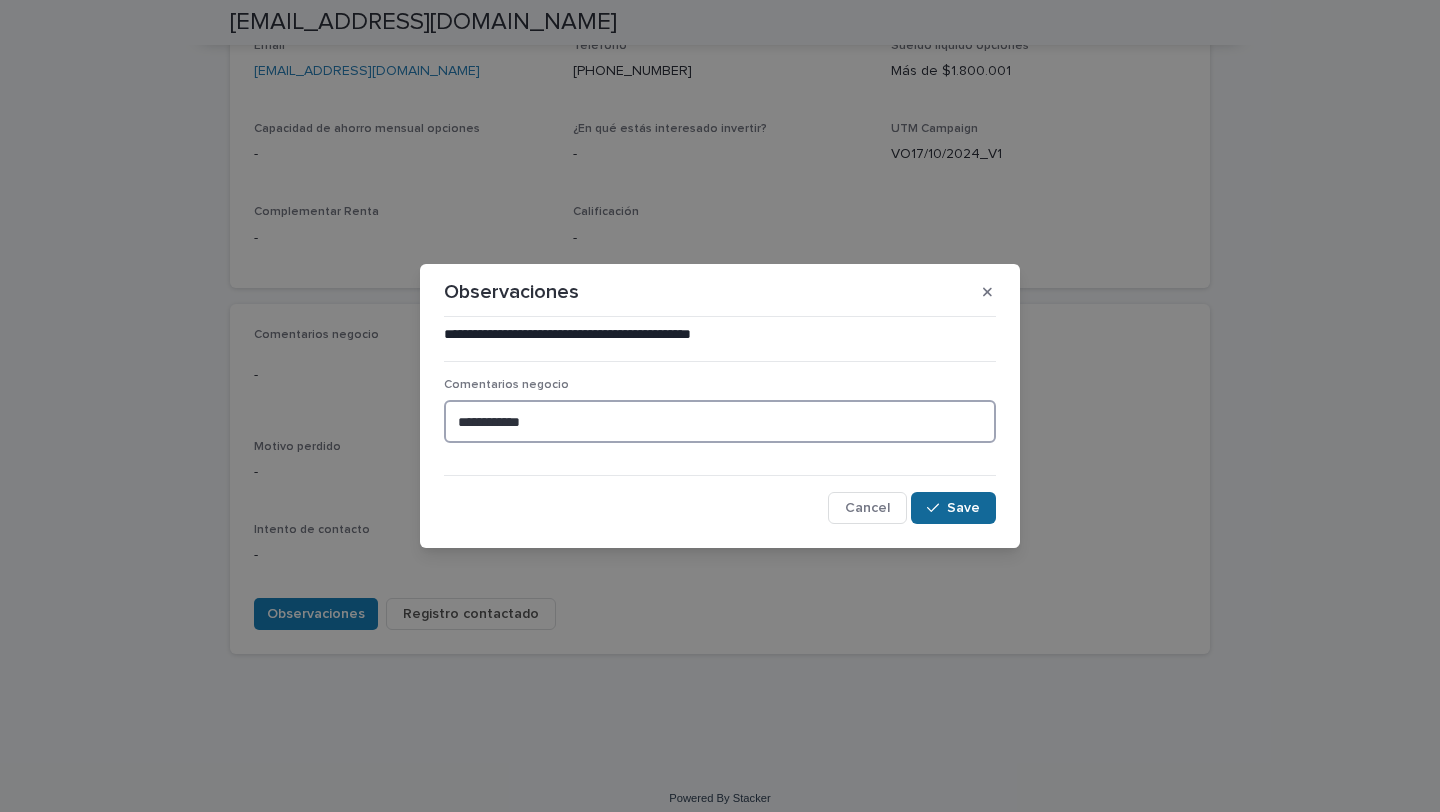 type on "**********" 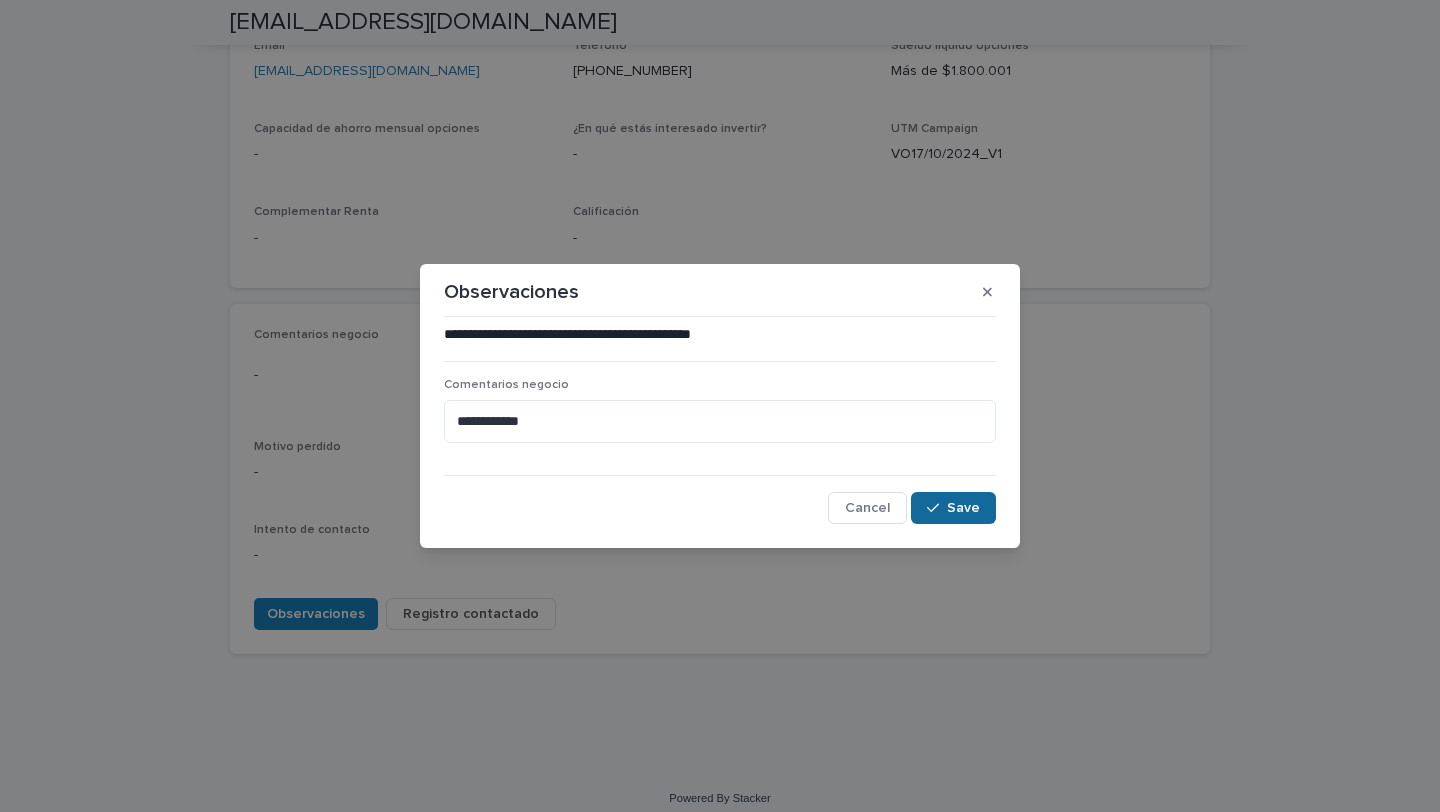 click at bounding box center (937, 508) 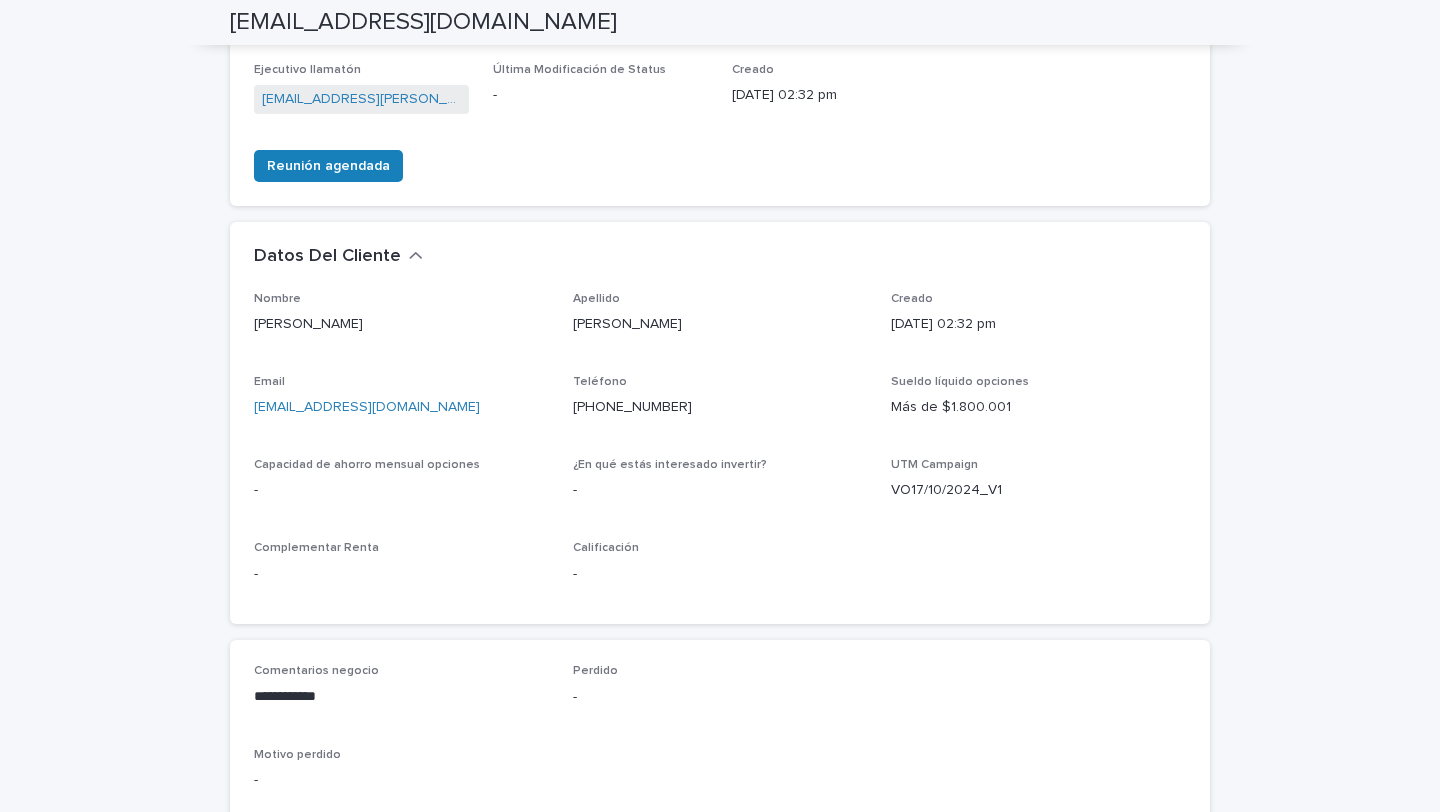 scroll, scrollTop: 239, scrollLeft: 0, axis: vertical 